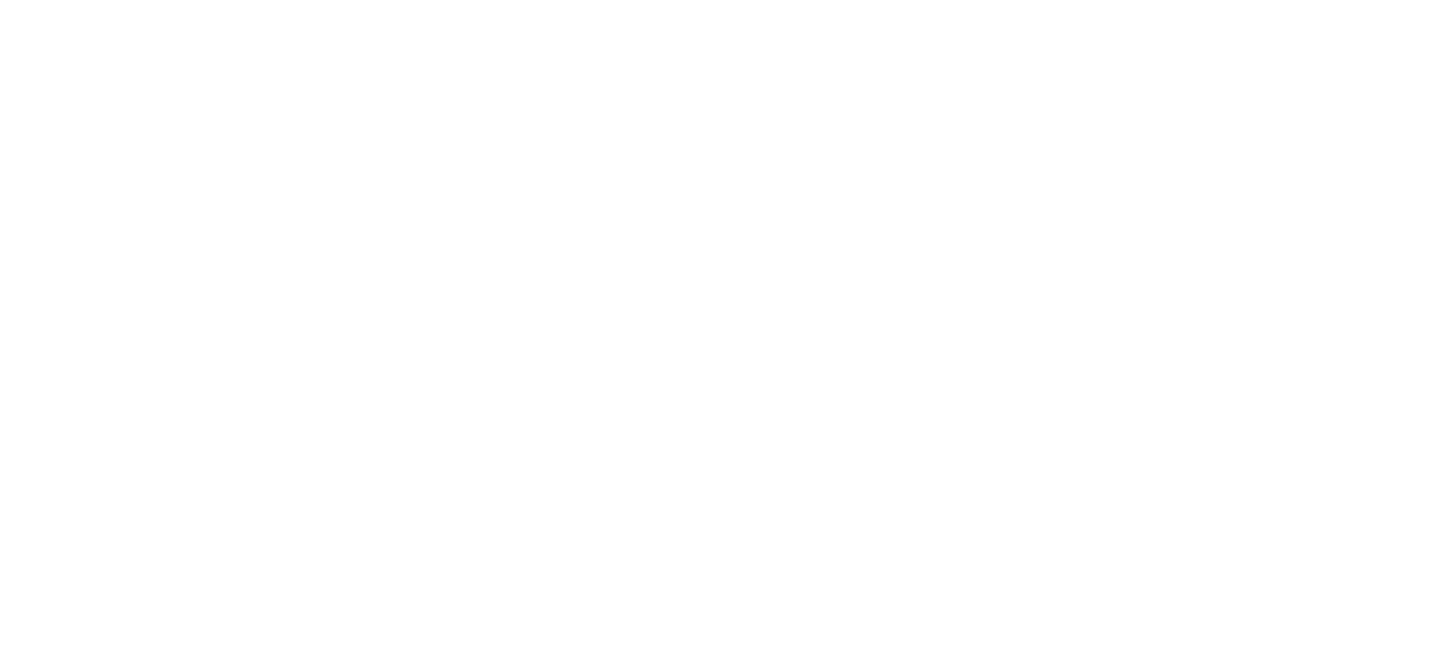 scroll, scrollTop: 0, scrollLeft: 0, axis: both 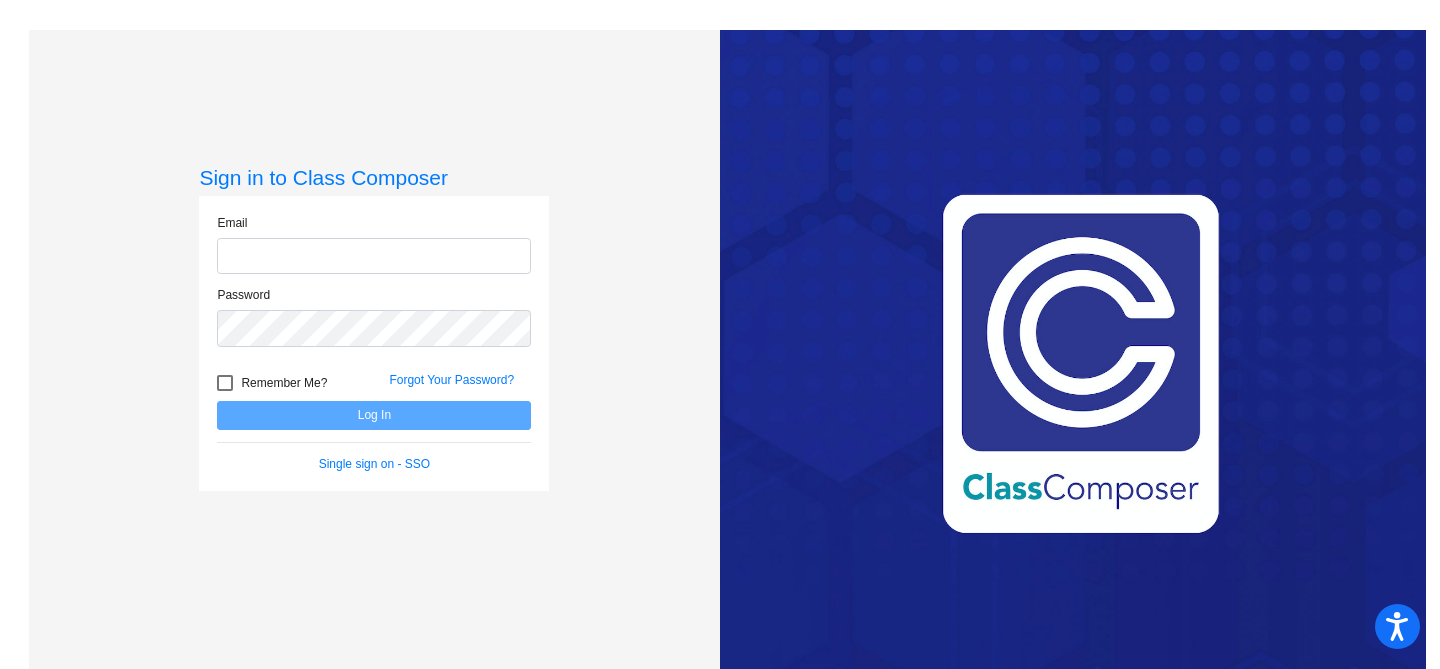 click 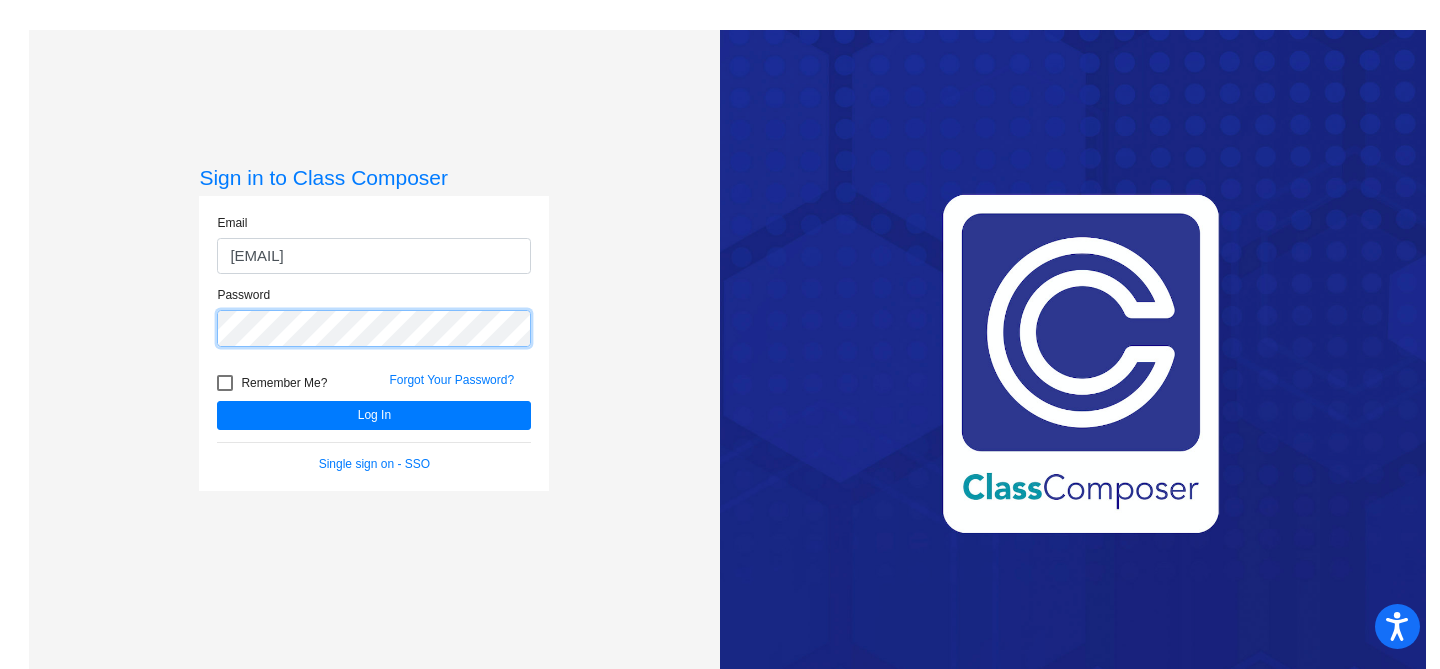 click on "Log In" 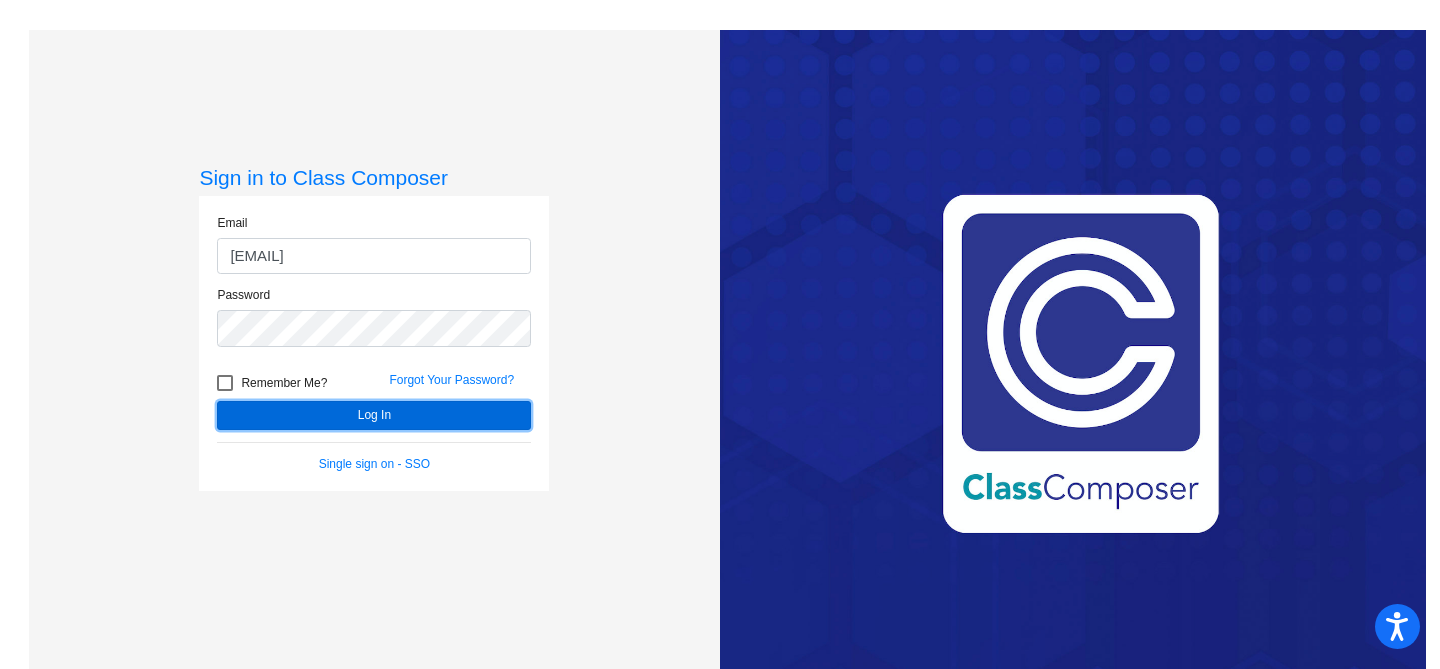 click on "Log In" 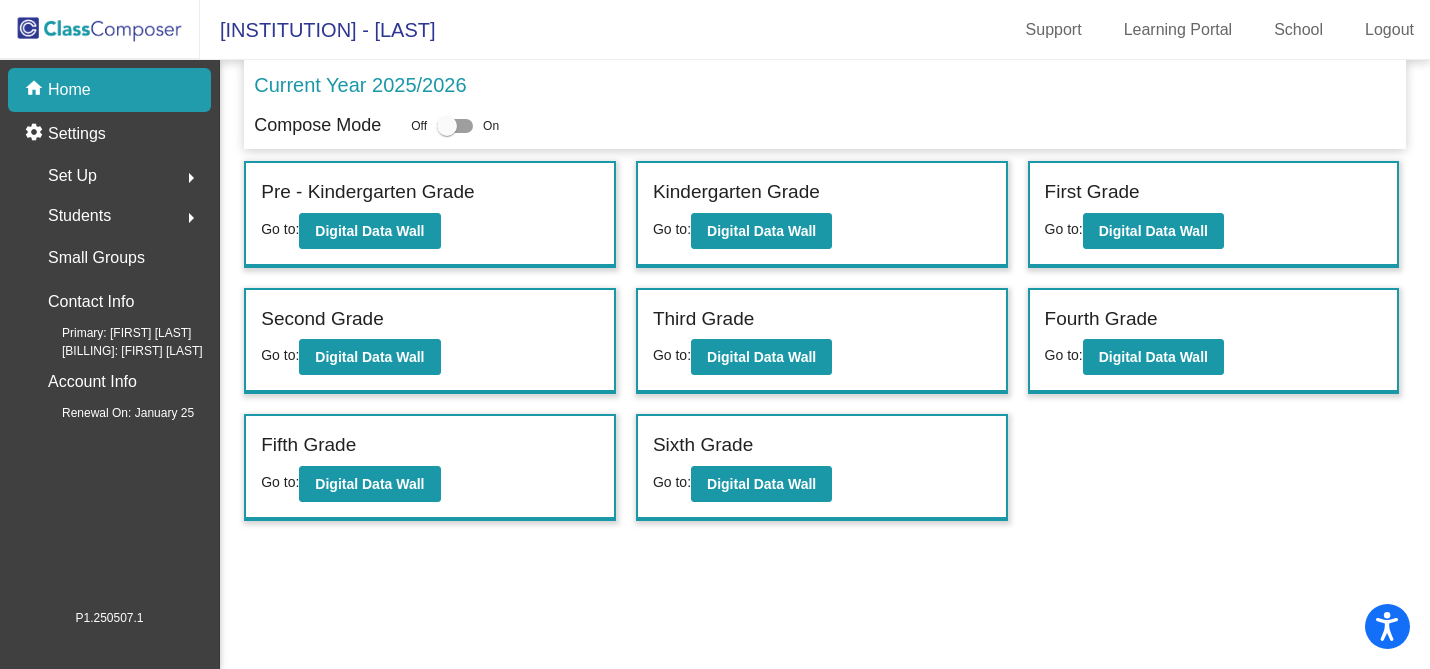 click on "Home" 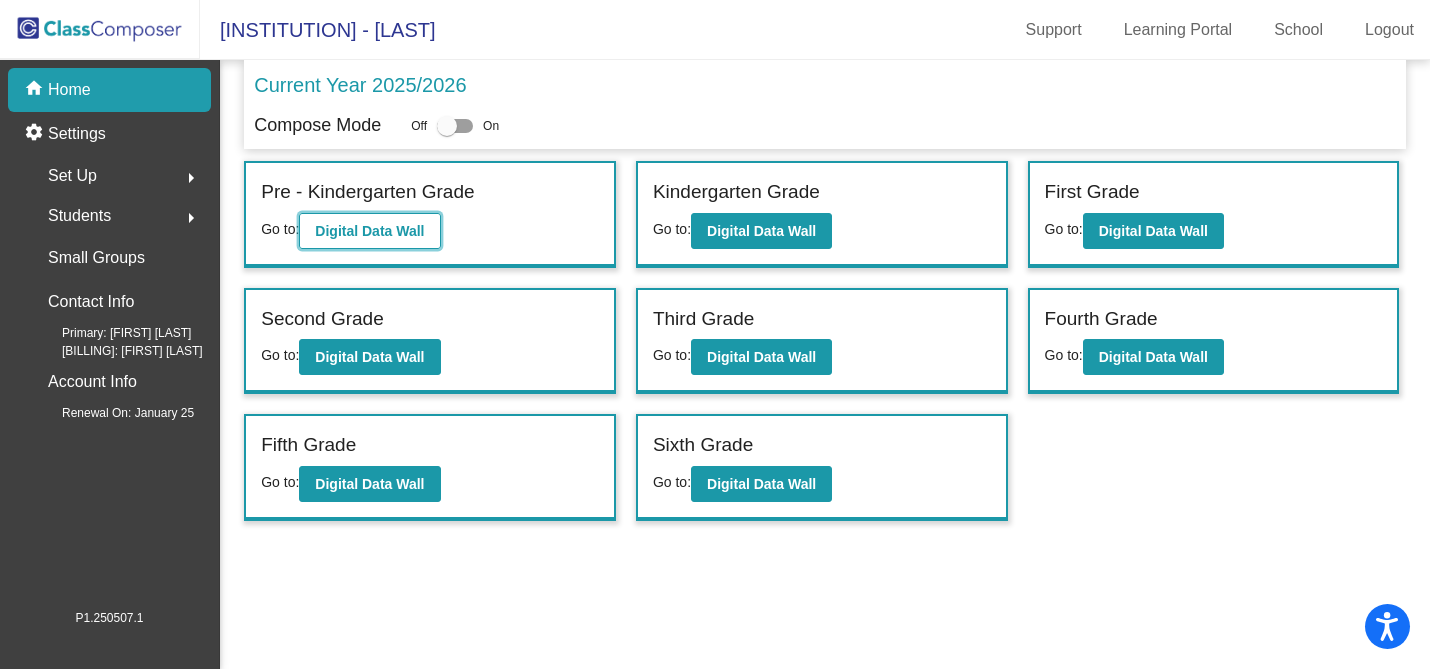 click on "Digital Data Wall" 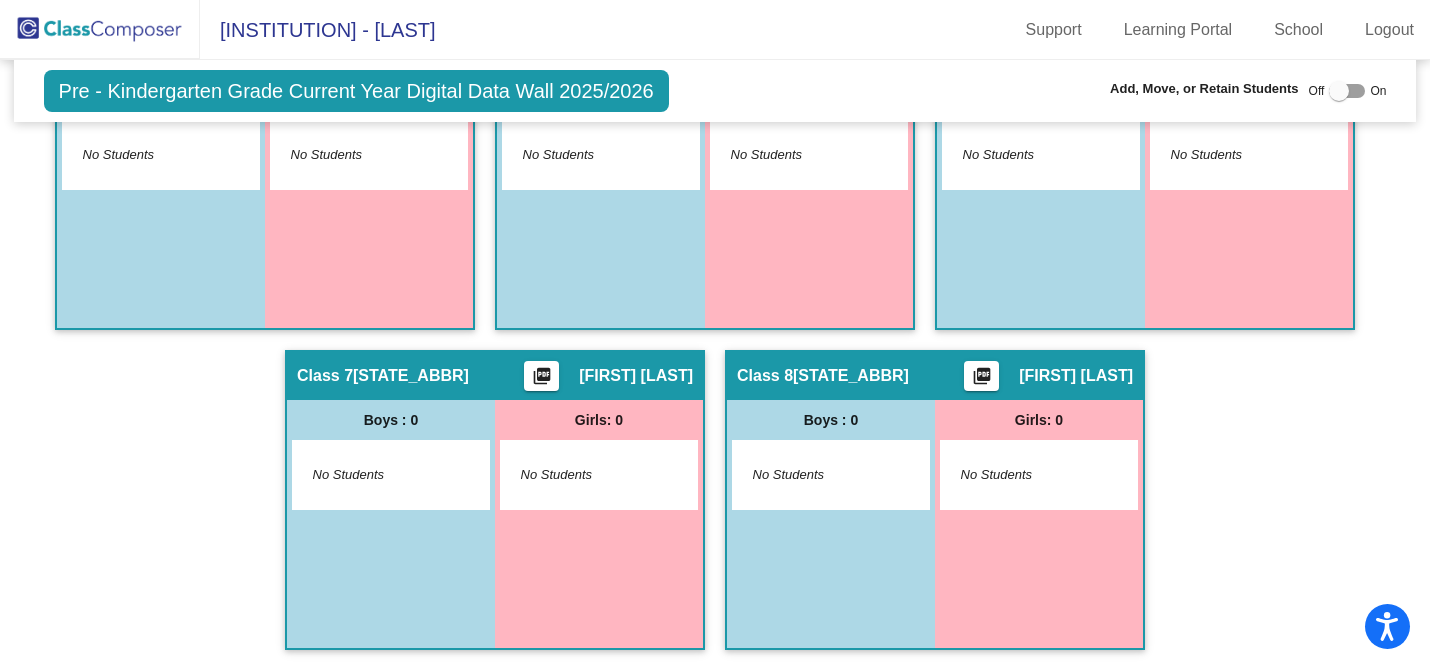 scroll, scrollTop: 0, scrollLeft: 0, axis: both 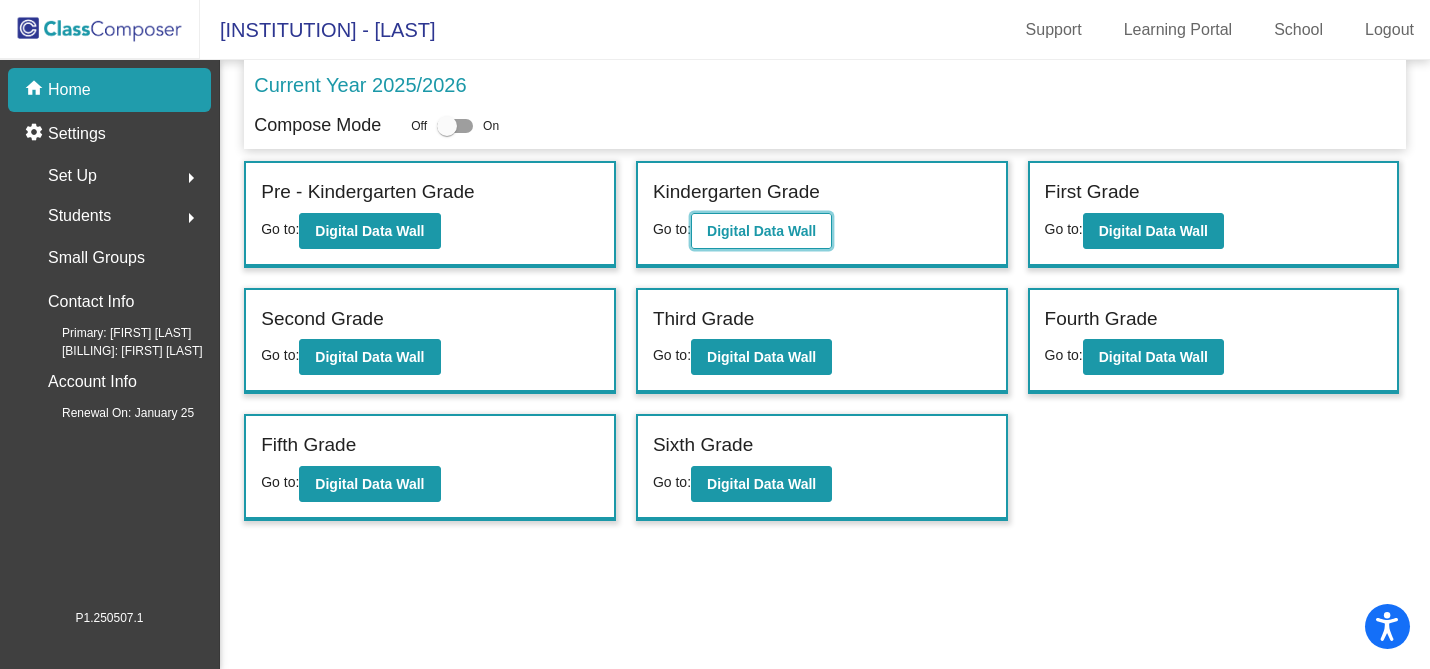 click on "Digital Data Wall" 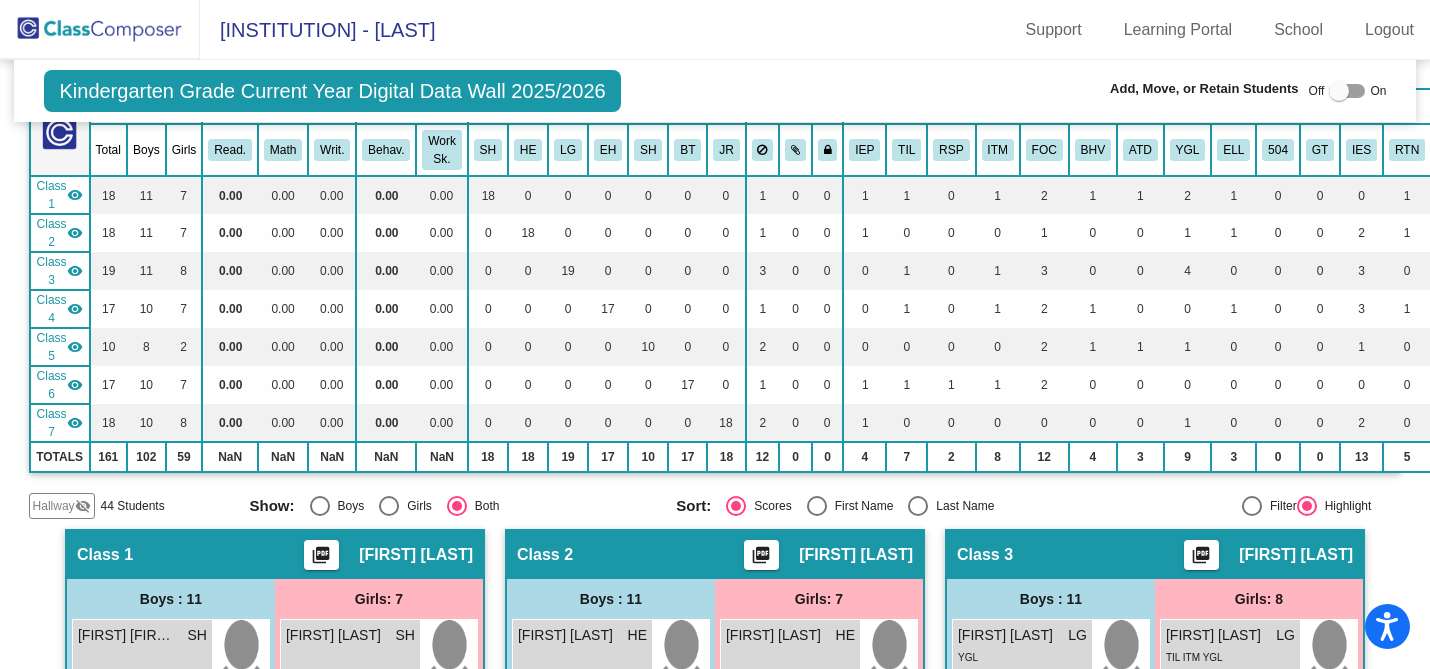 scroll, scrollTop: 0, scrollLeft: 0, axis: both 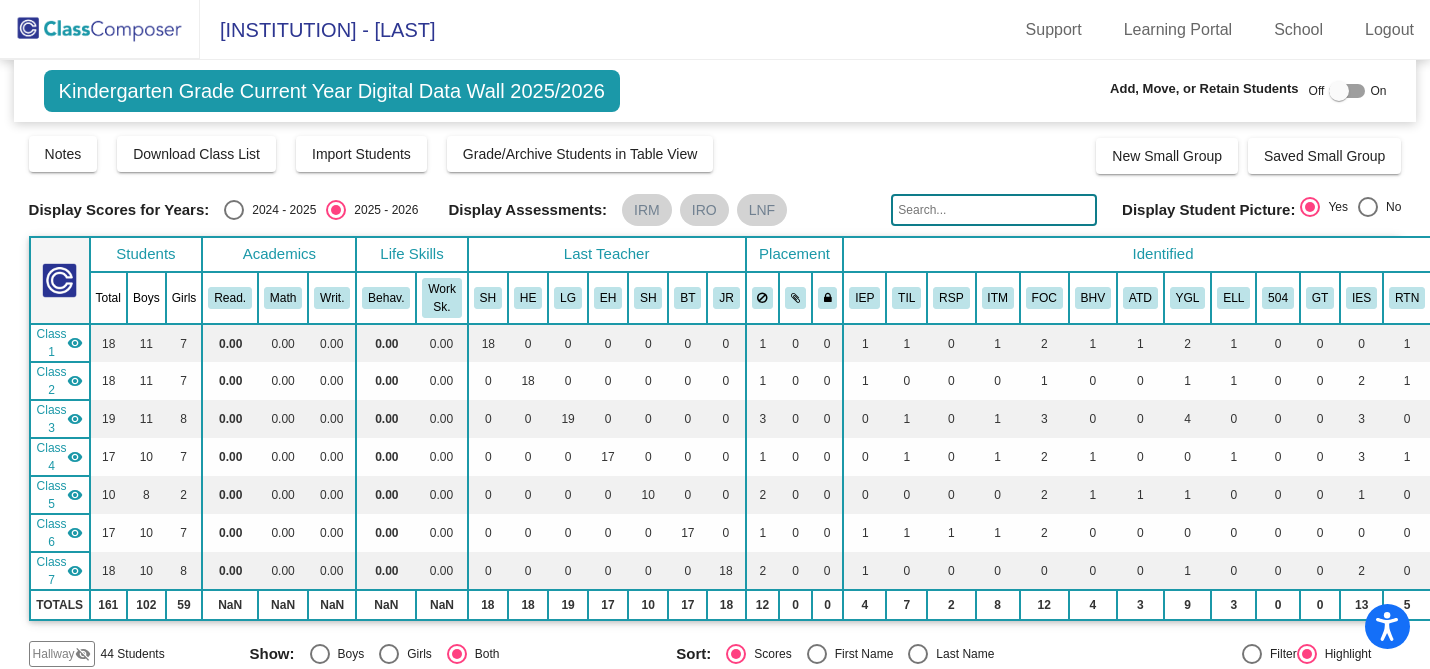 click 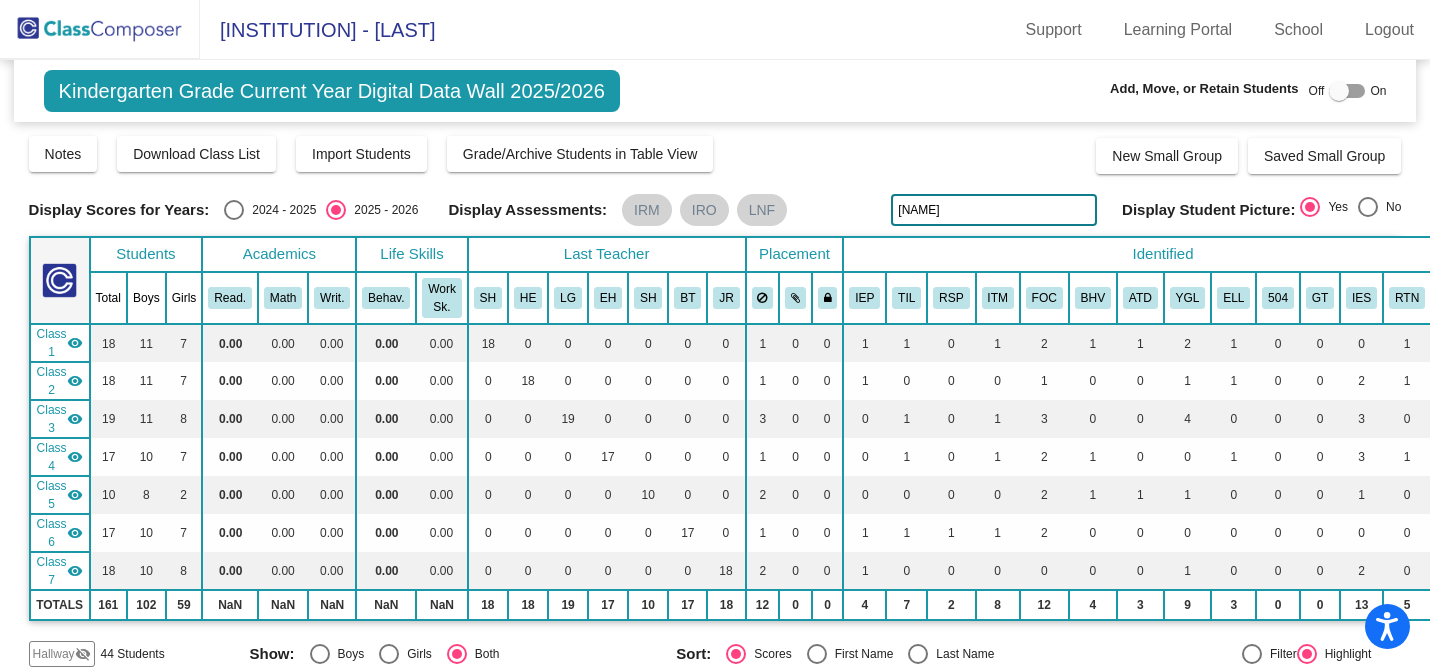 type on "[NAME]" 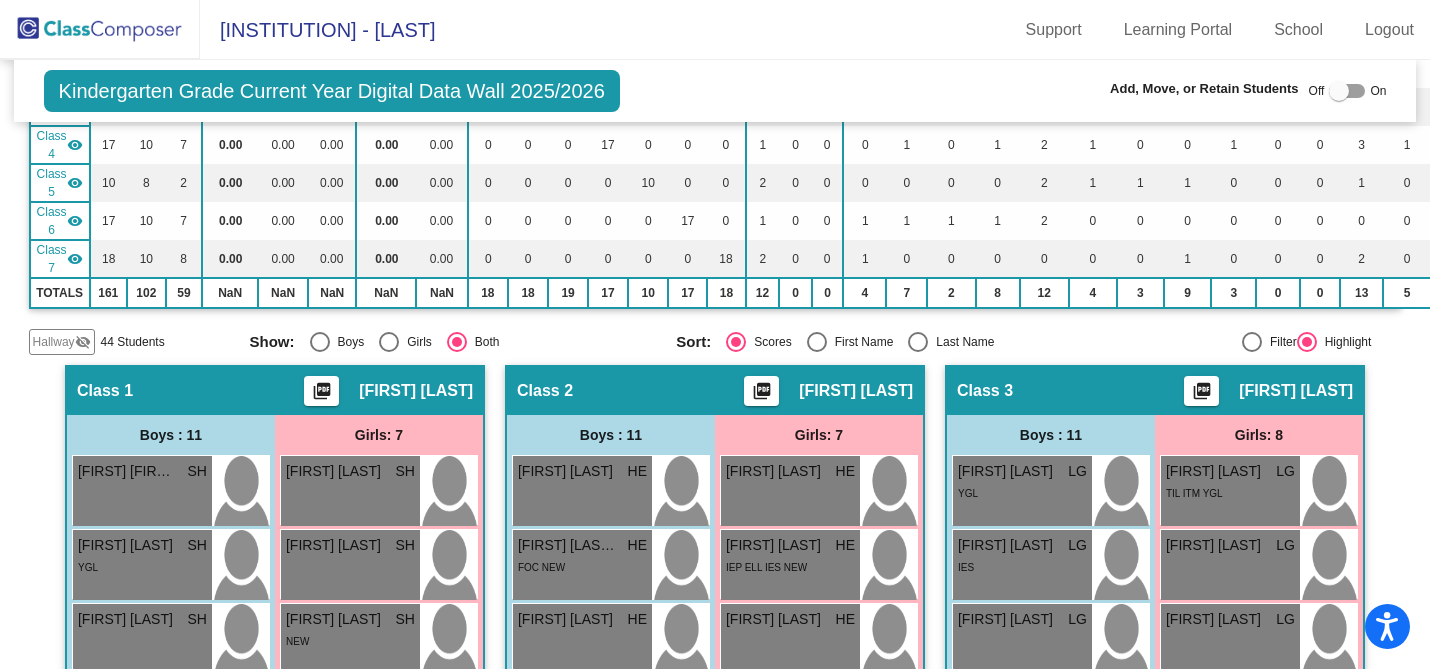 scroll, scrollTop: 0, scrollLeft: 0, axis: both 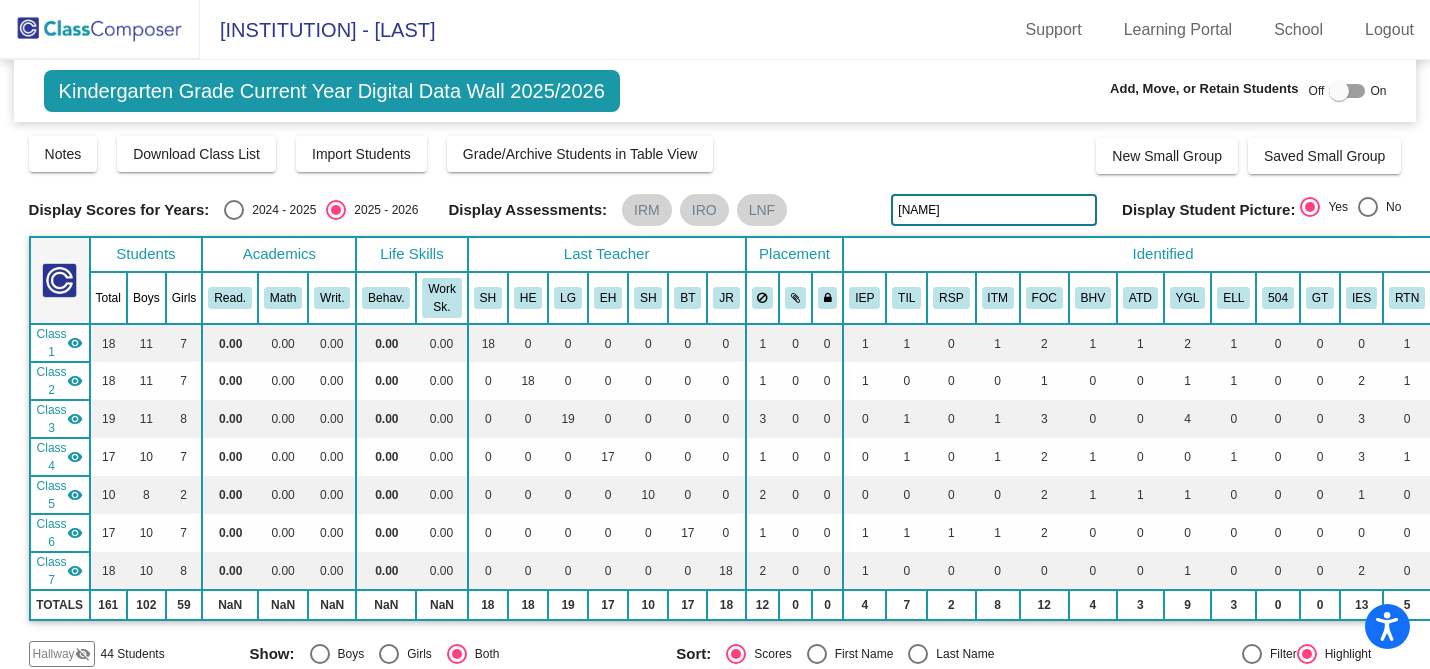 click on "[NAME]" 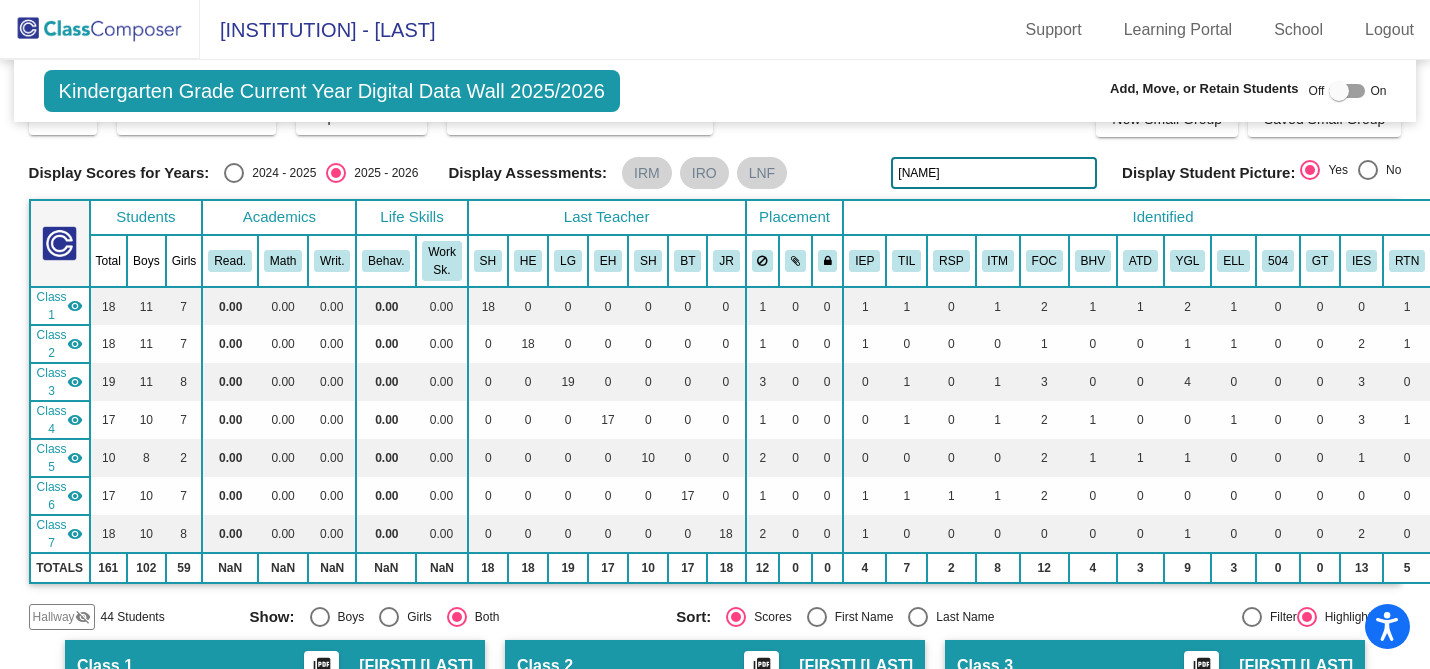 scroll, scrollTop: 38, scrollLeft: 0, axis: vertical 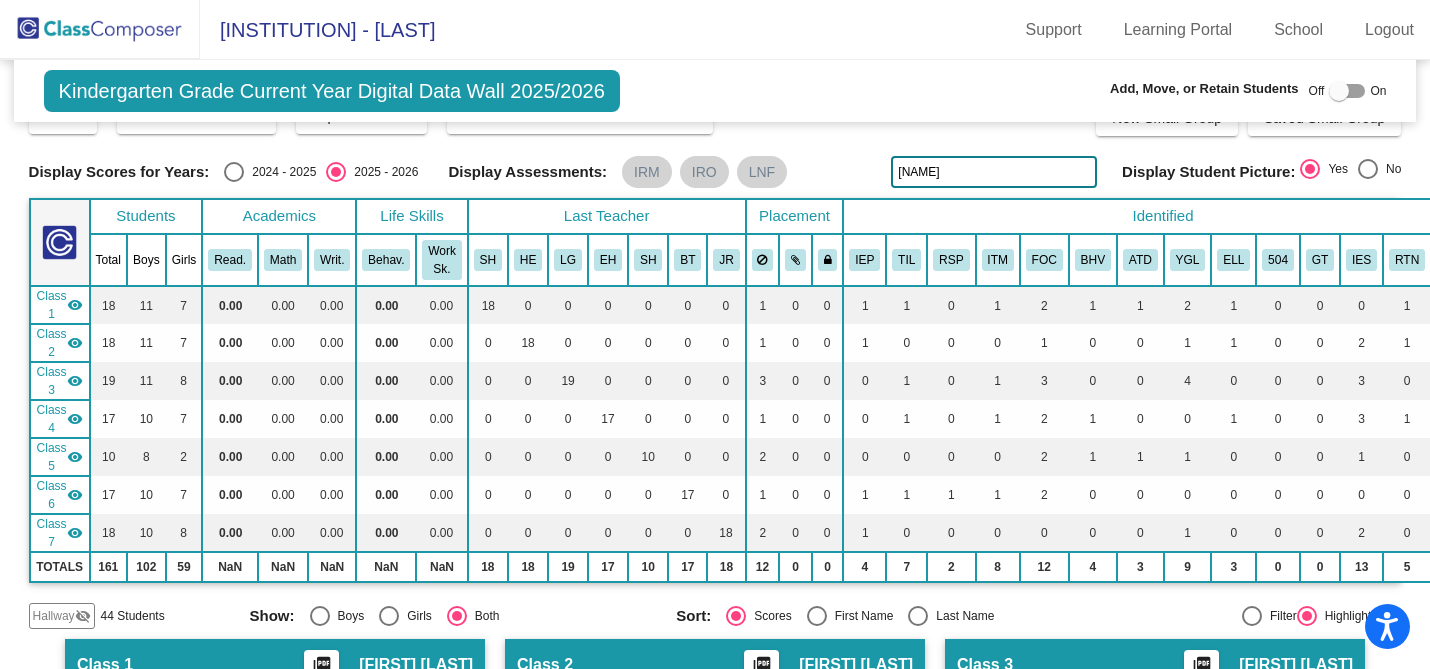 click at bounding box center (234, 172) 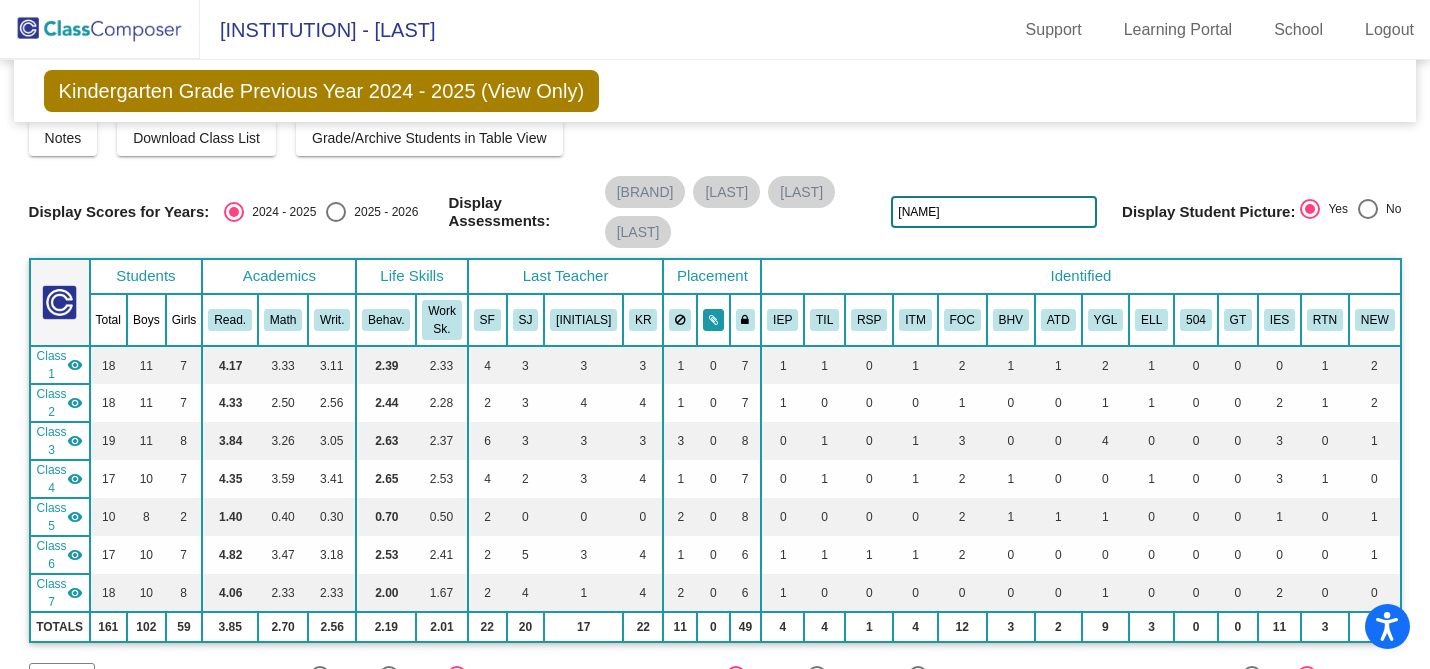 scroll, scrollTop: 0, scrollLeft: 0, axis: both 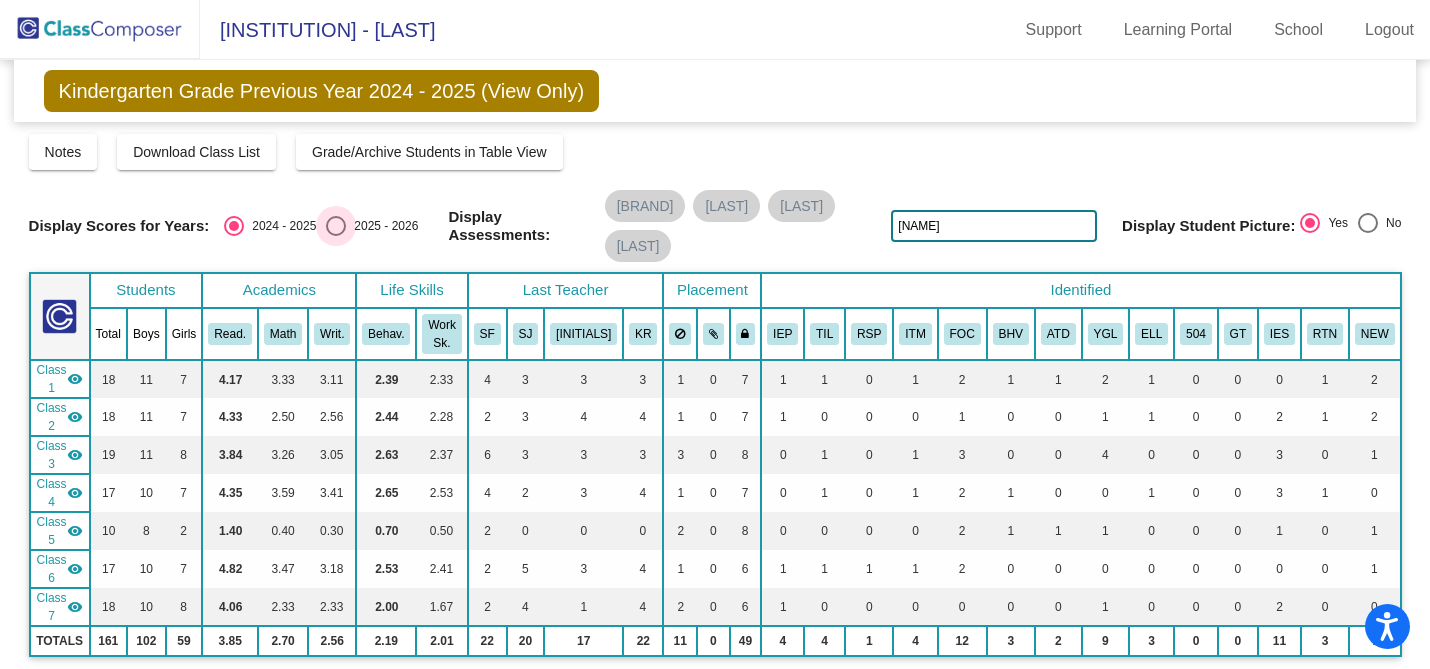 click at bounding box center (336, 226) 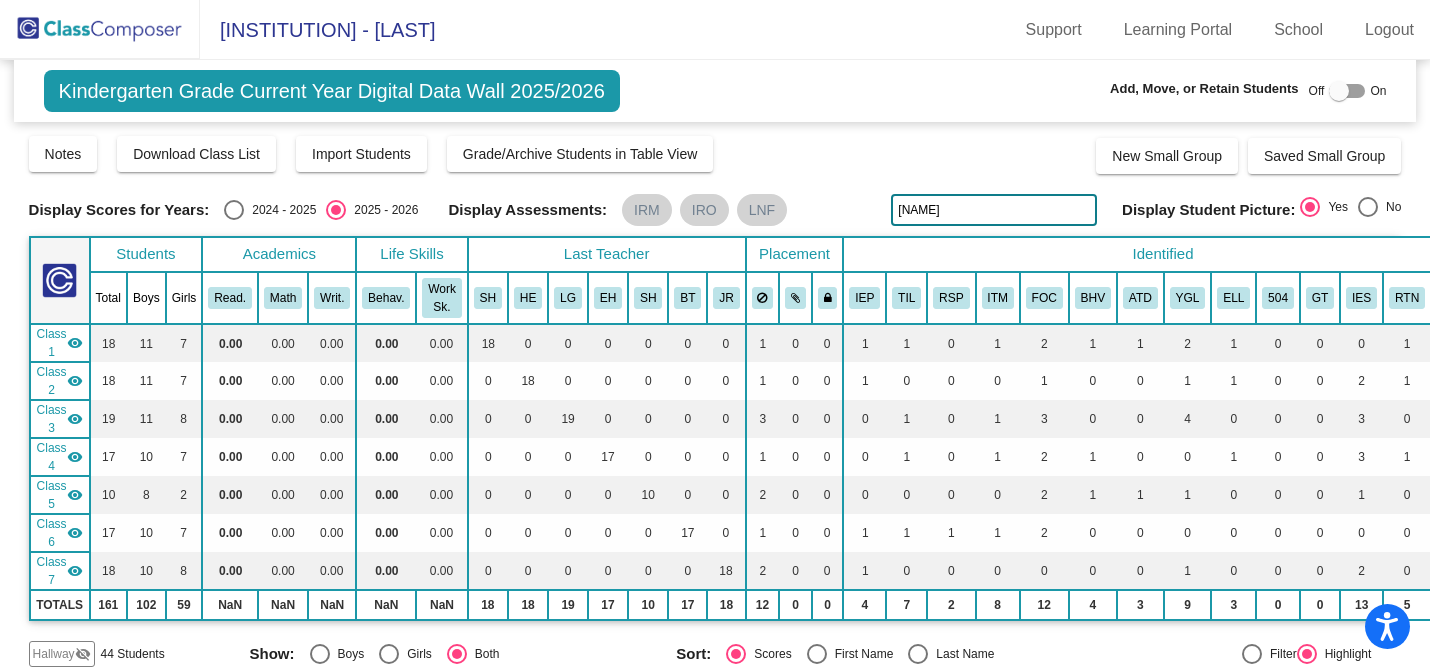 click on "[NAME]" 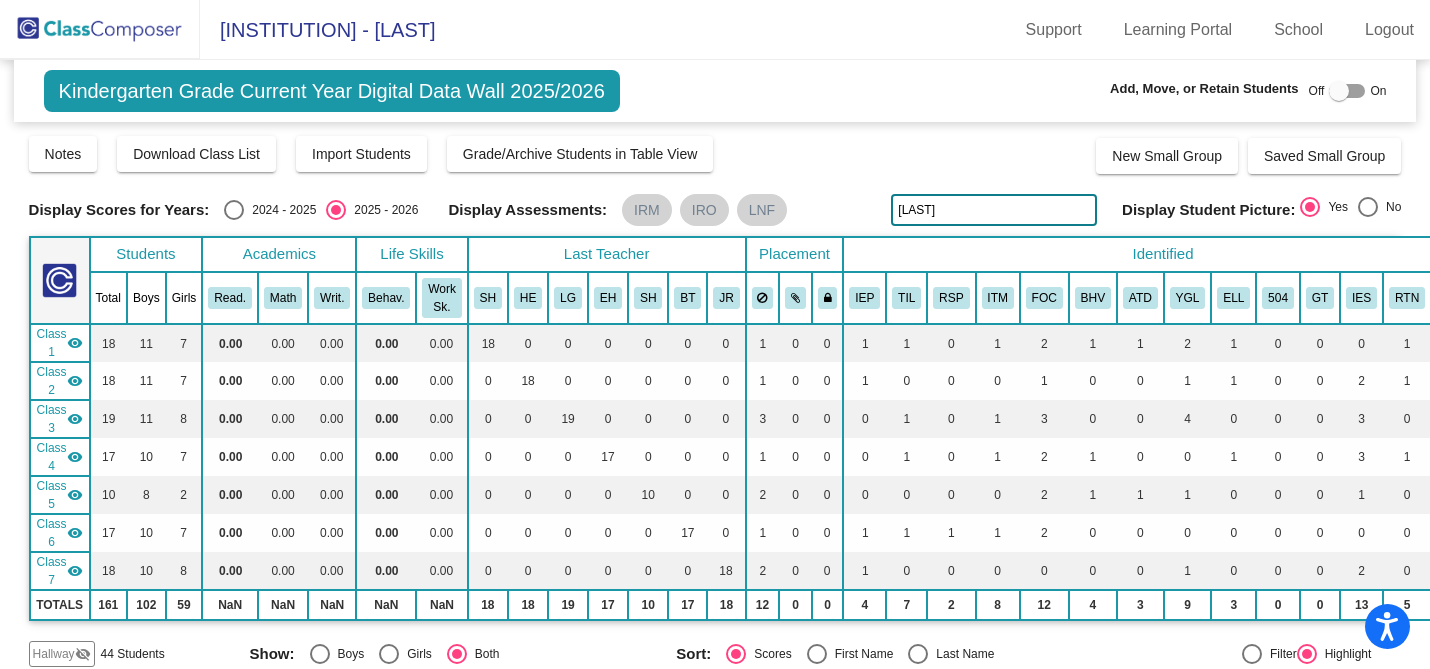 type on "[NAME]" 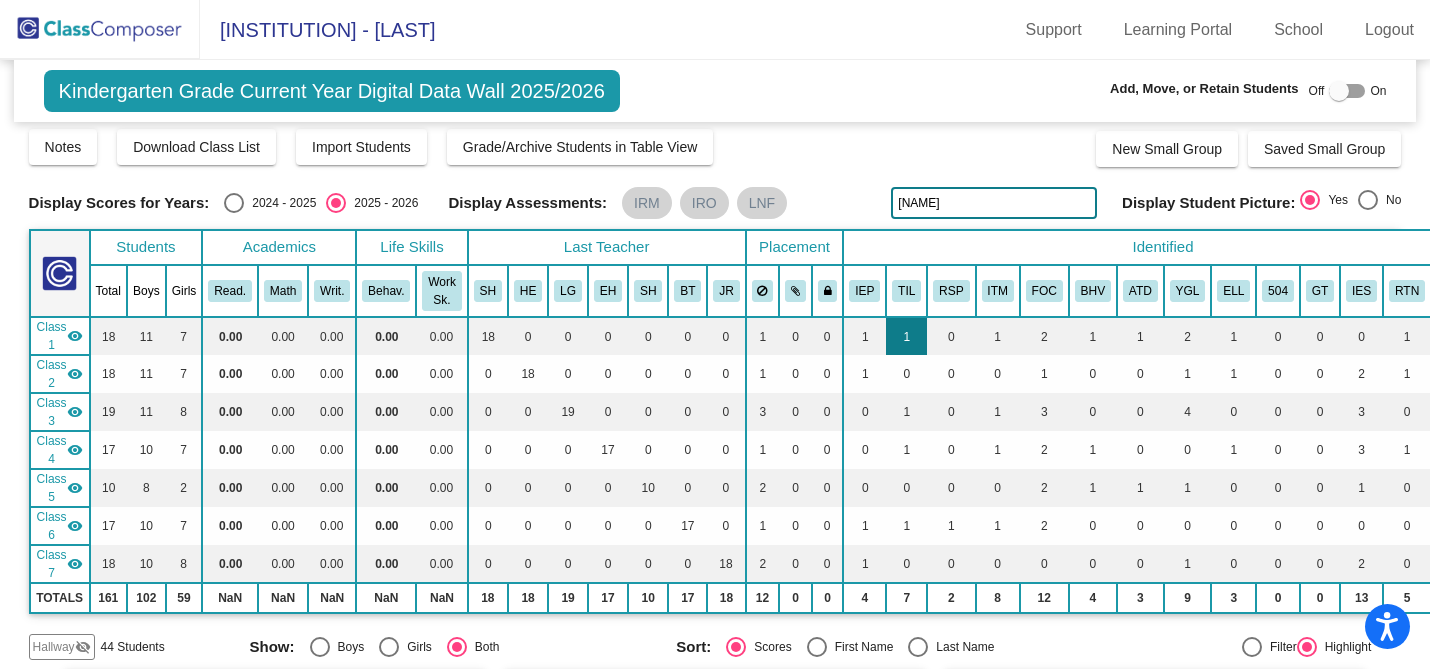 scroll, scrollTop: 0, scrollLeft: 0, axis: both 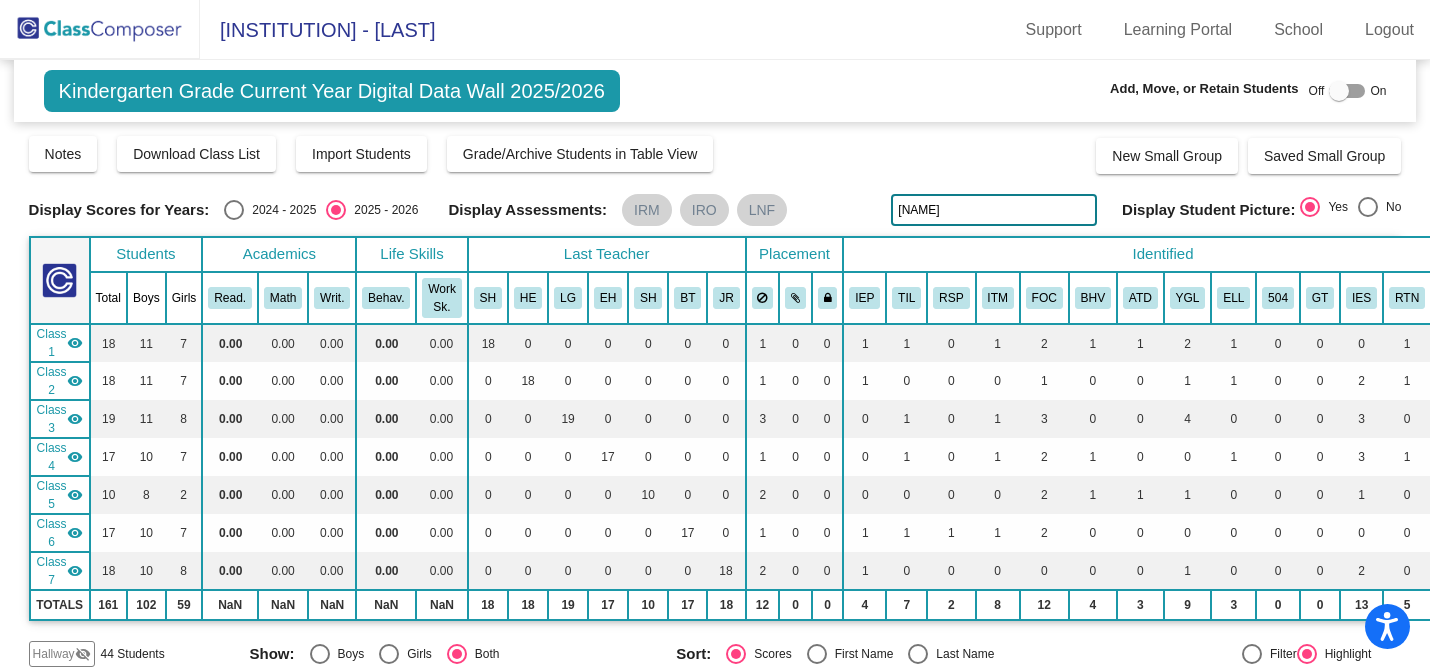 click on "[NAME]" 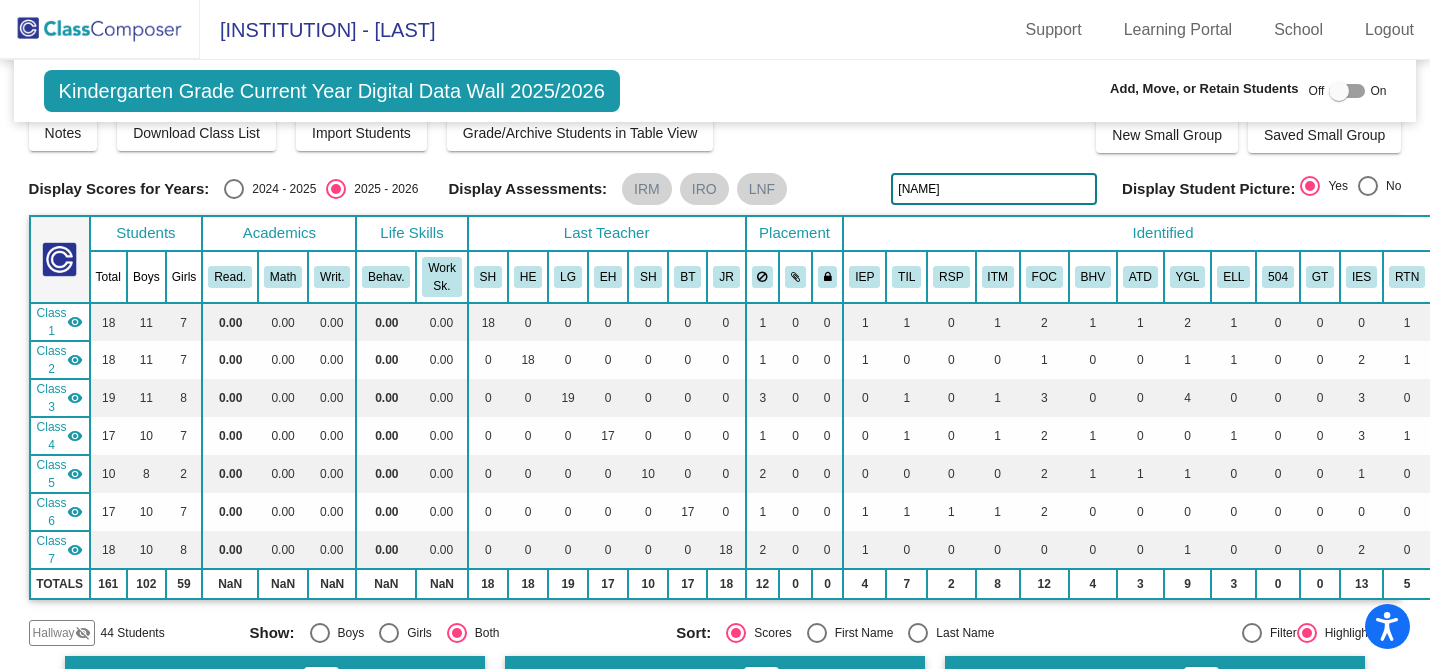 scroll, scrollTop: 0, scrollLeft: 0, axis: both 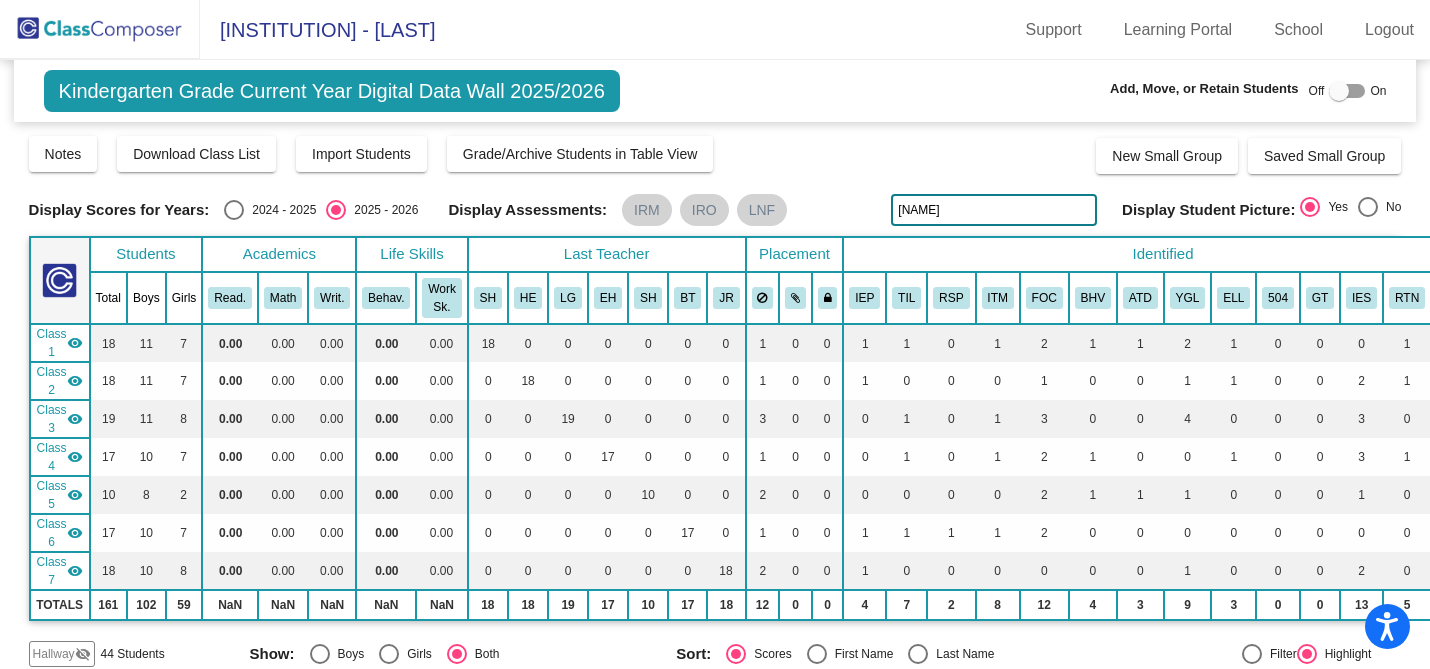 click at bounding box center (234, 210) 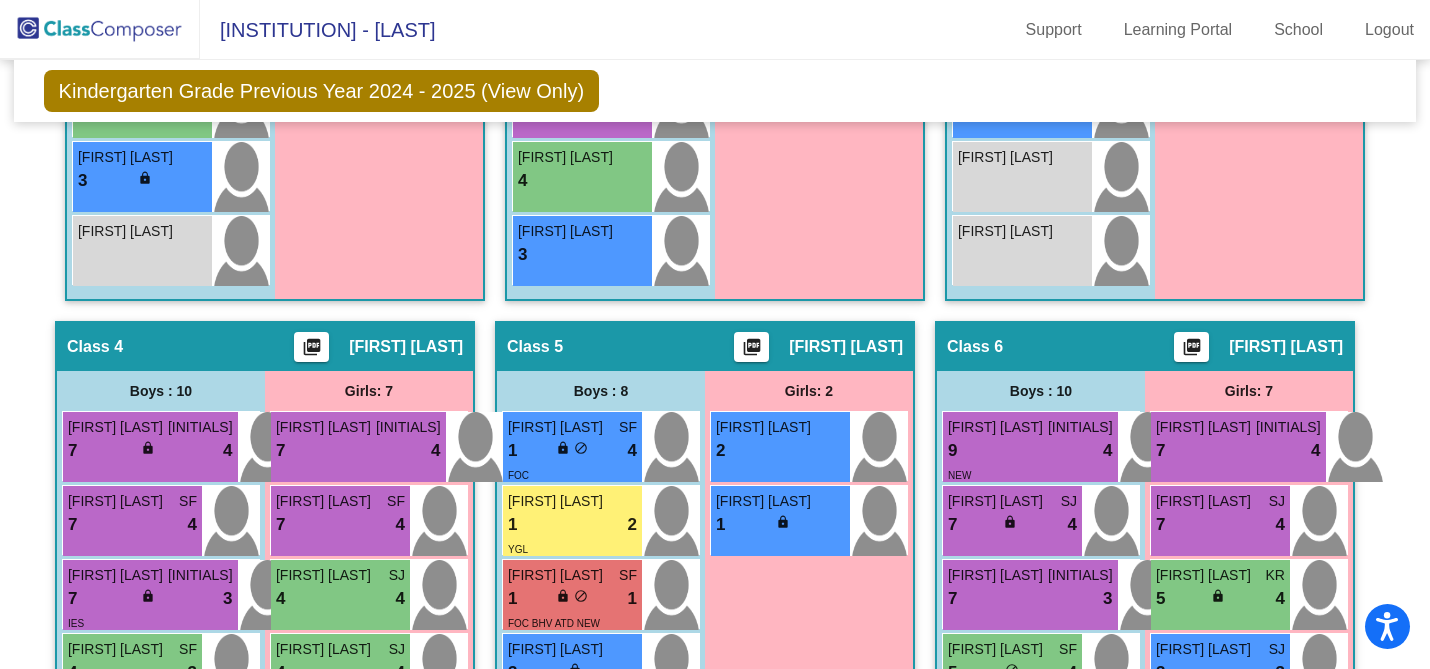 scroll, scrollTop: 0, scrollLeft: 0, axis: both 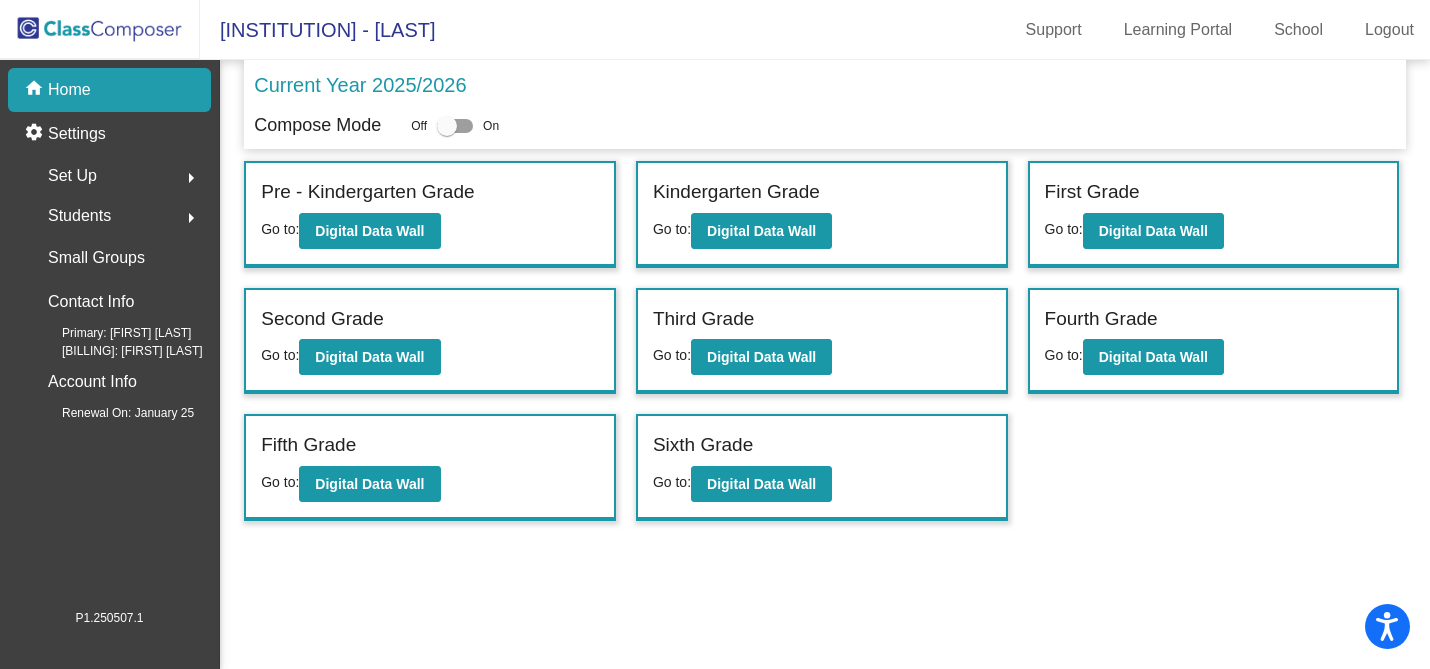 click on "Students" 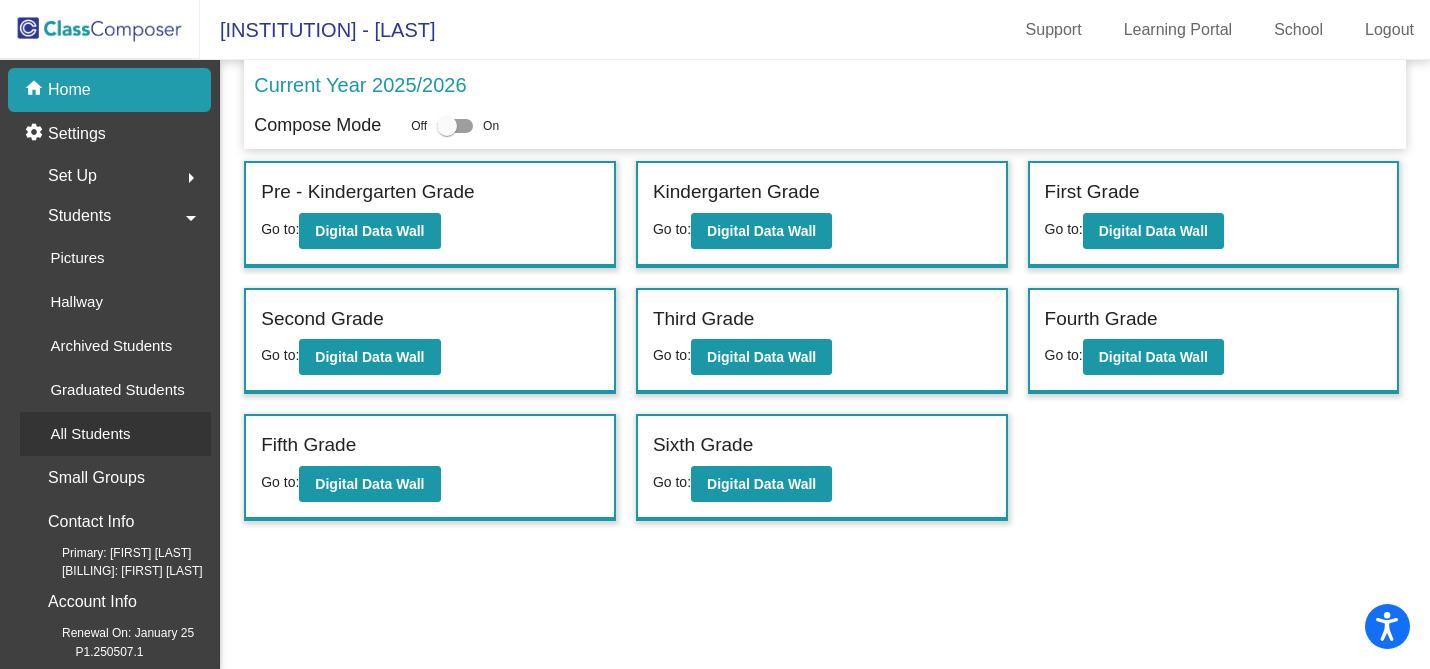 click on "All Students" 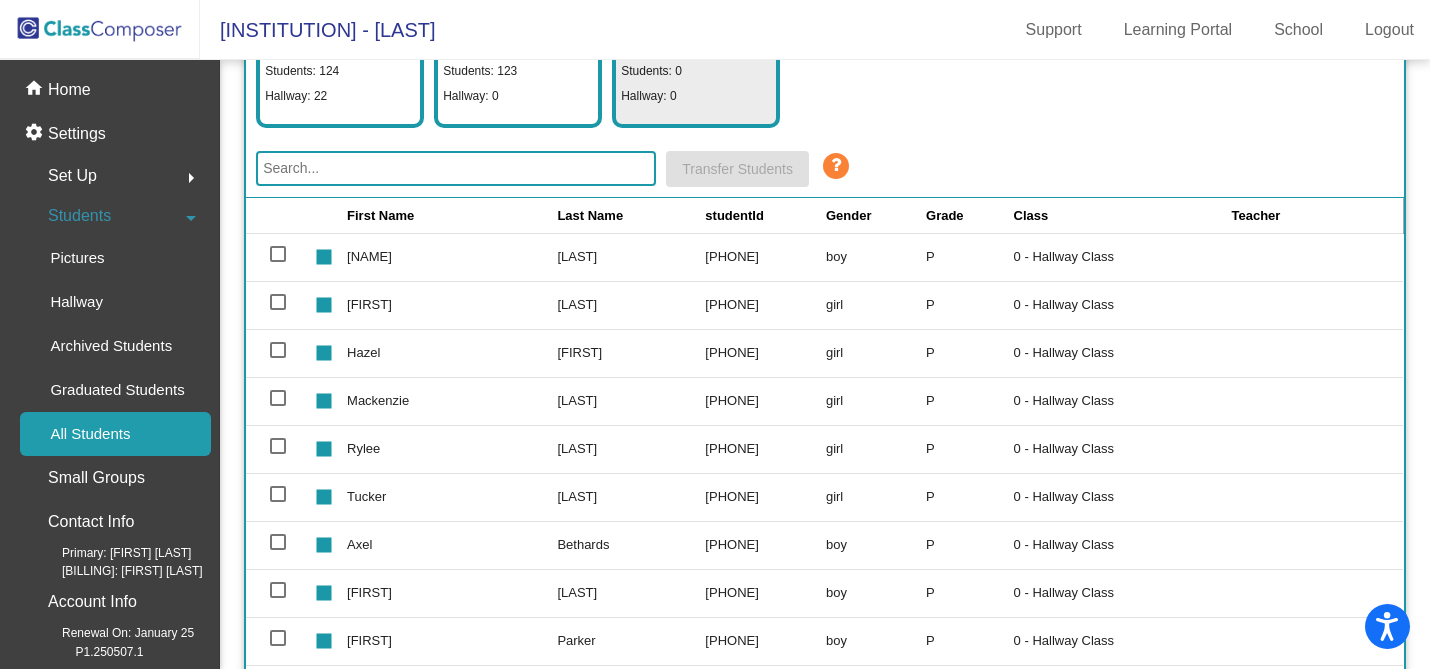scroll, scrollTop: 370, scrollLeft: 0, axis: vertical 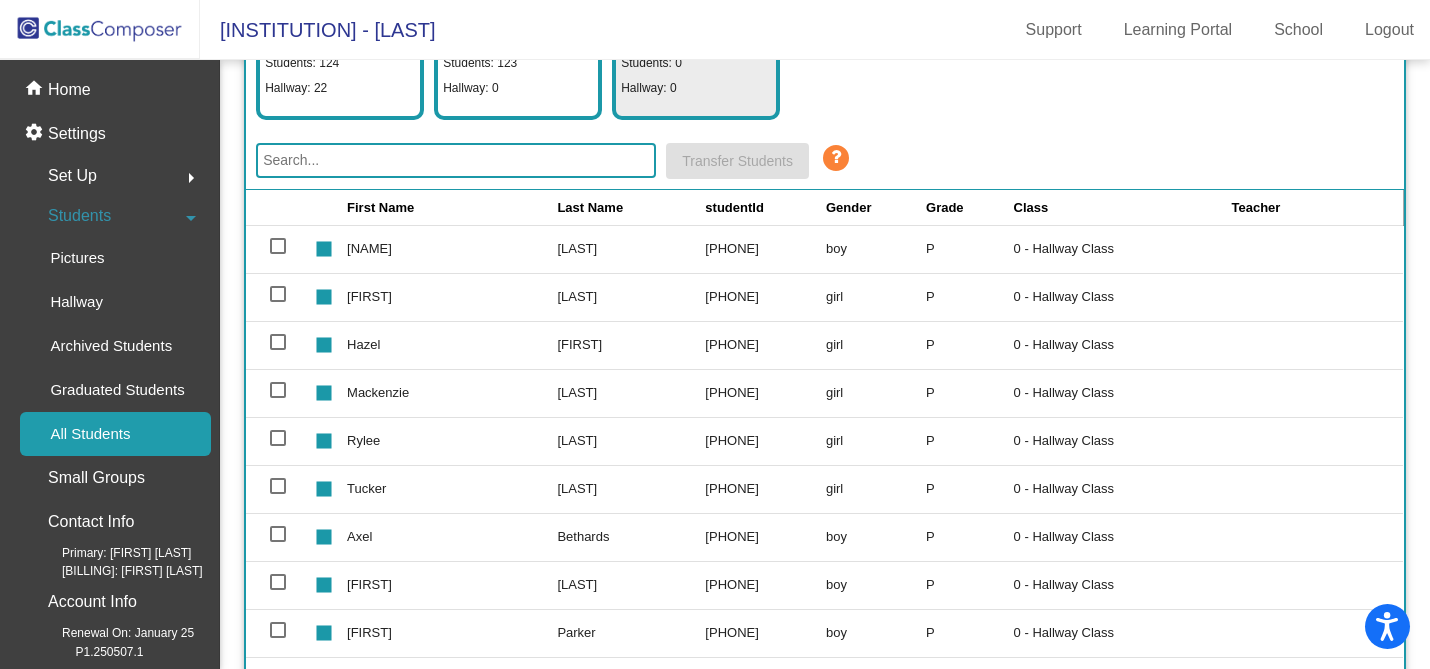 click 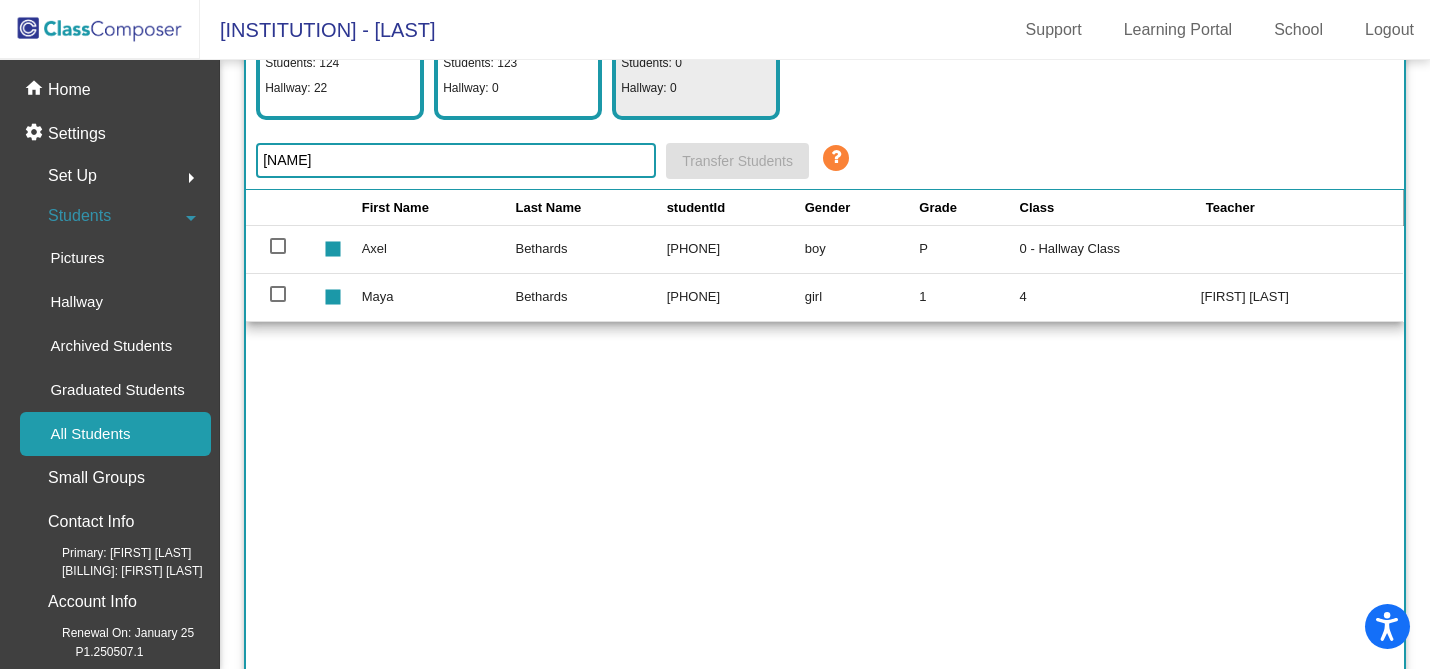 type on "[NAME]" 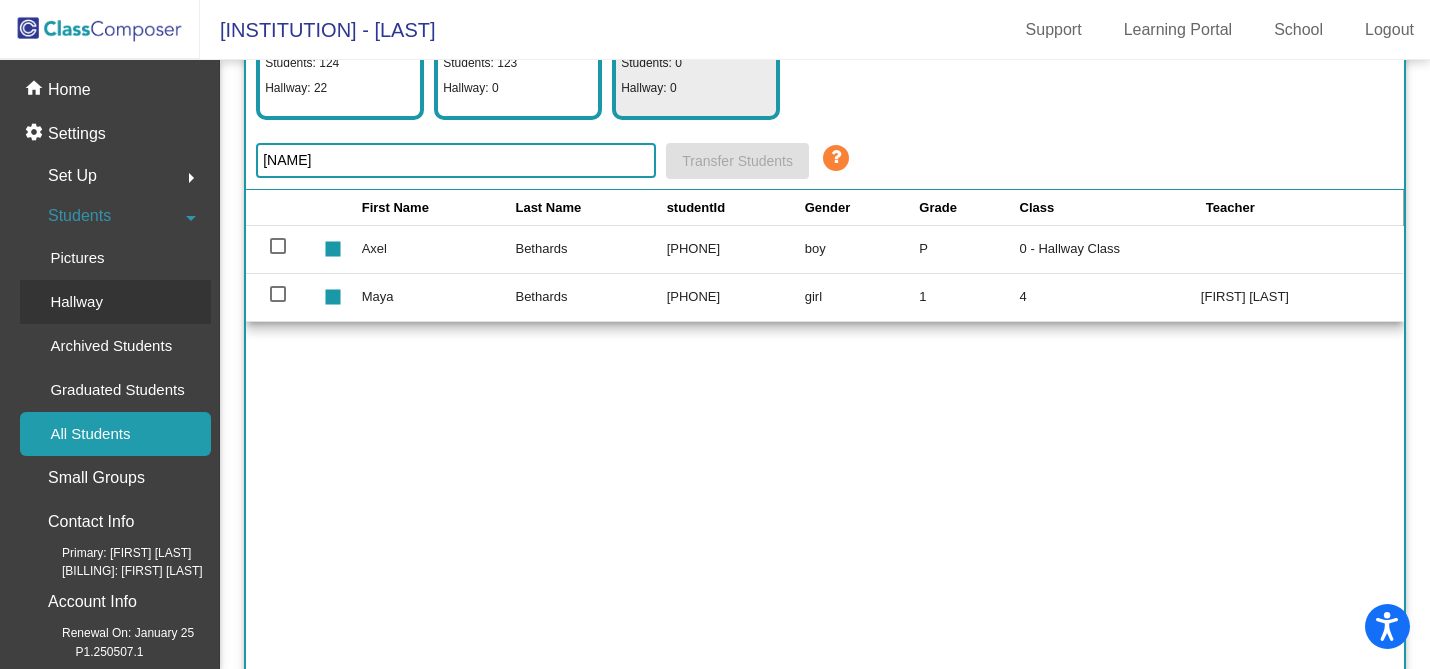 click on "Hallway" 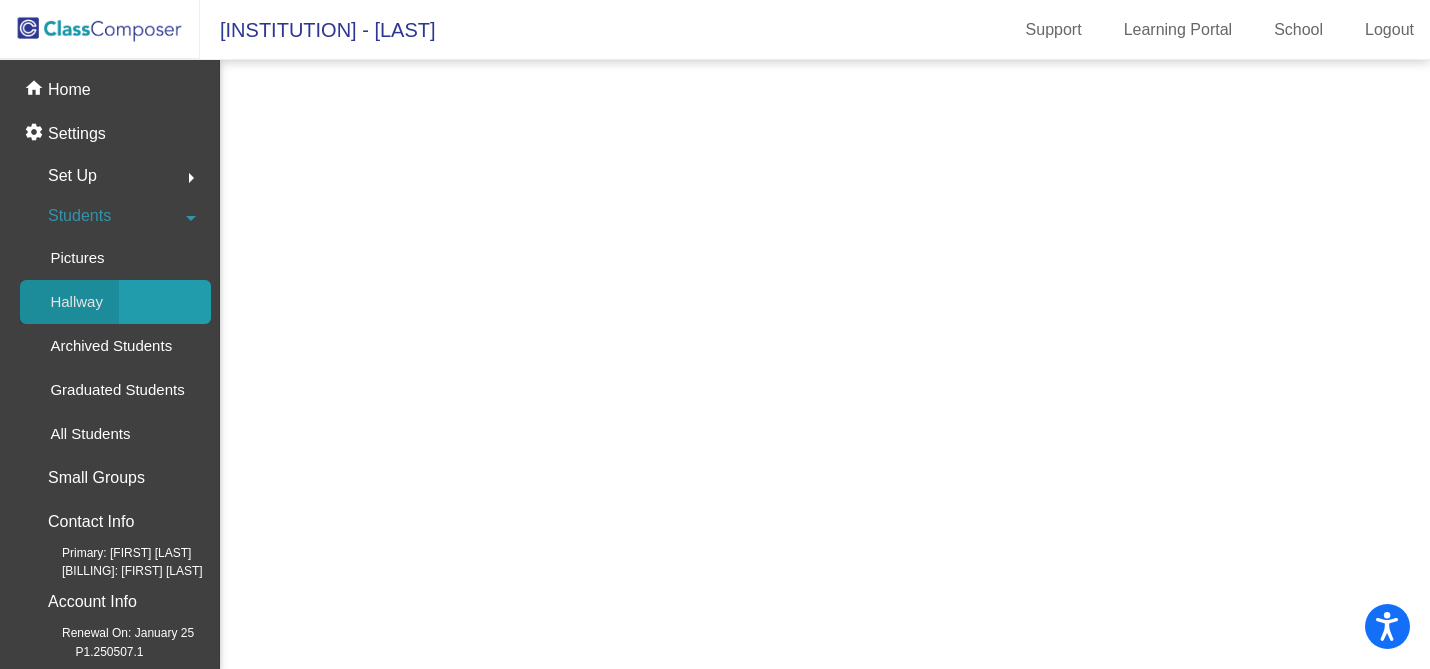 scroll, scrollTop: 0, scrollLeft: 0, axis: both 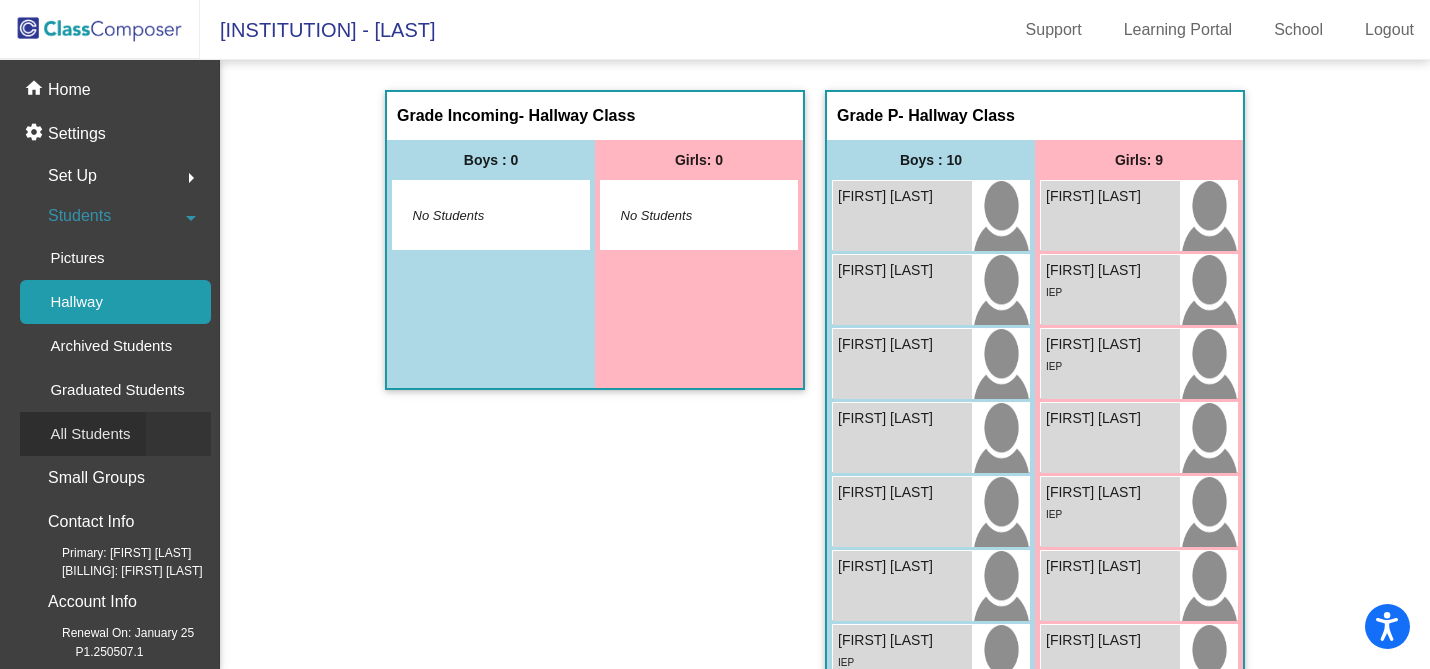 click on "All Students" 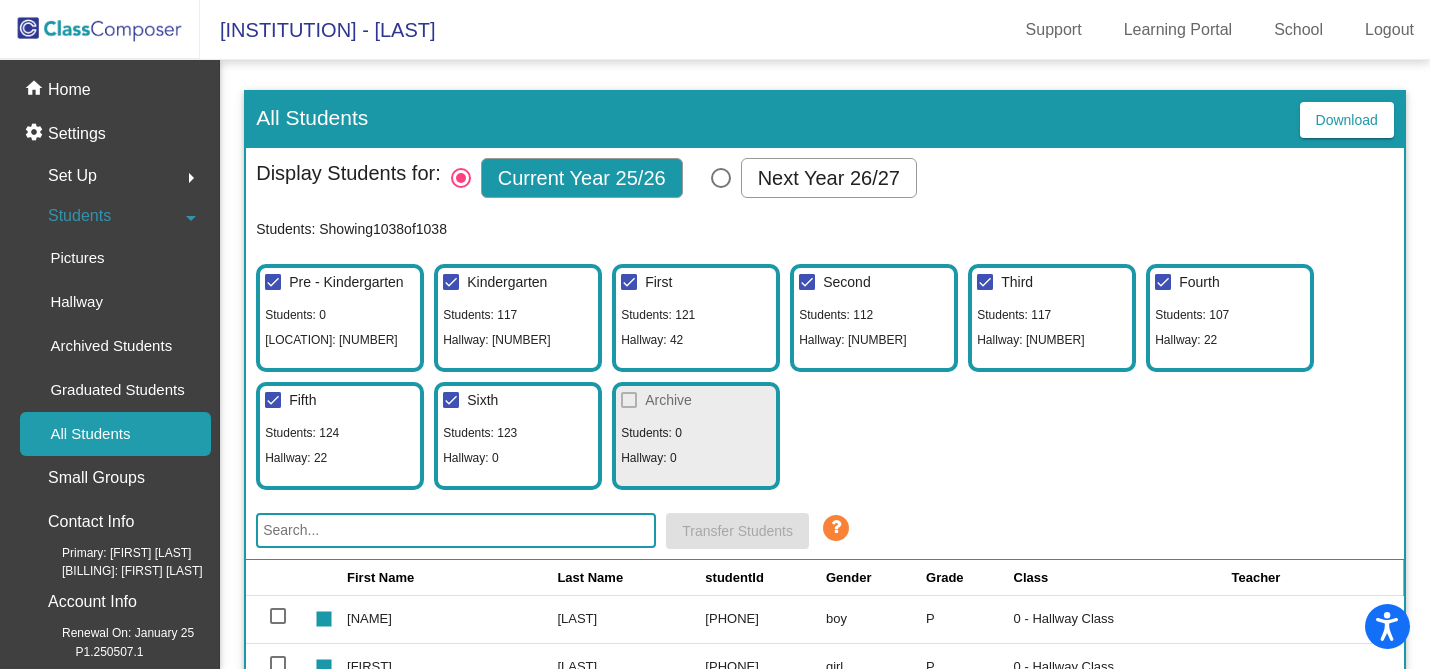 click 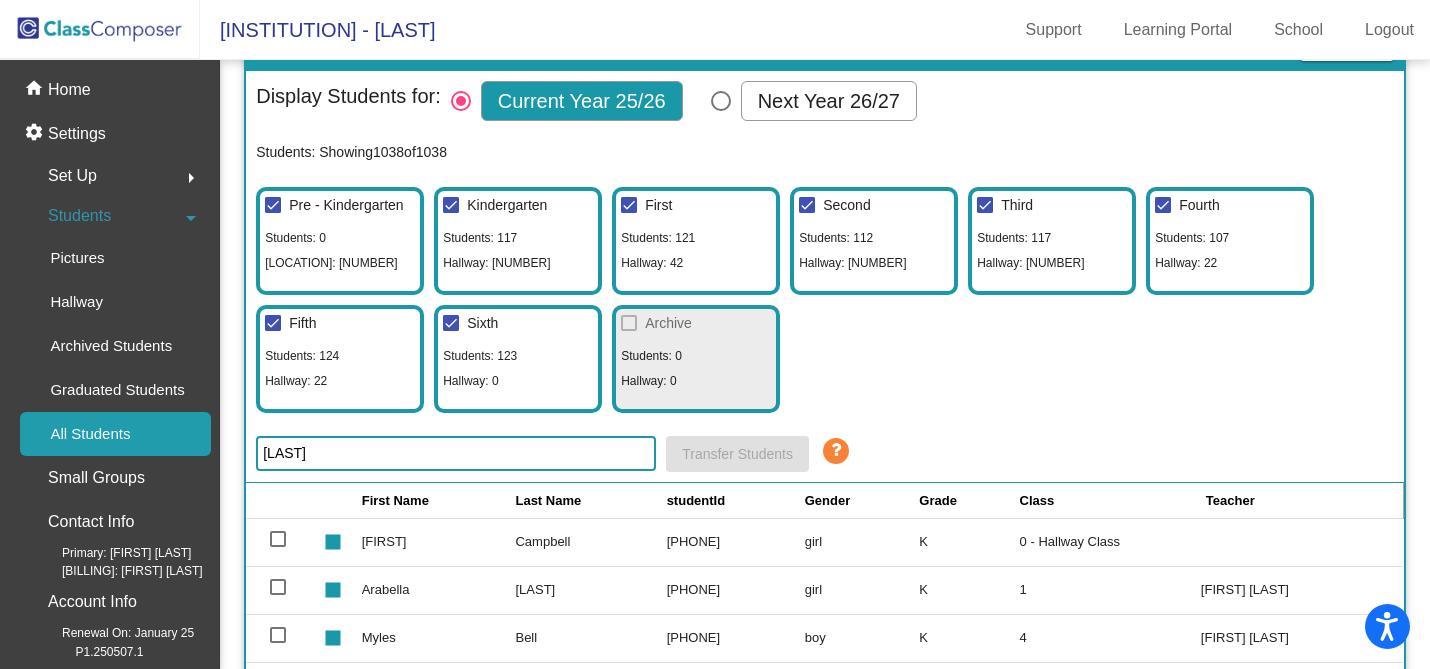 scroll, scrollTop: 0, scrollLeft: 0, axis: both 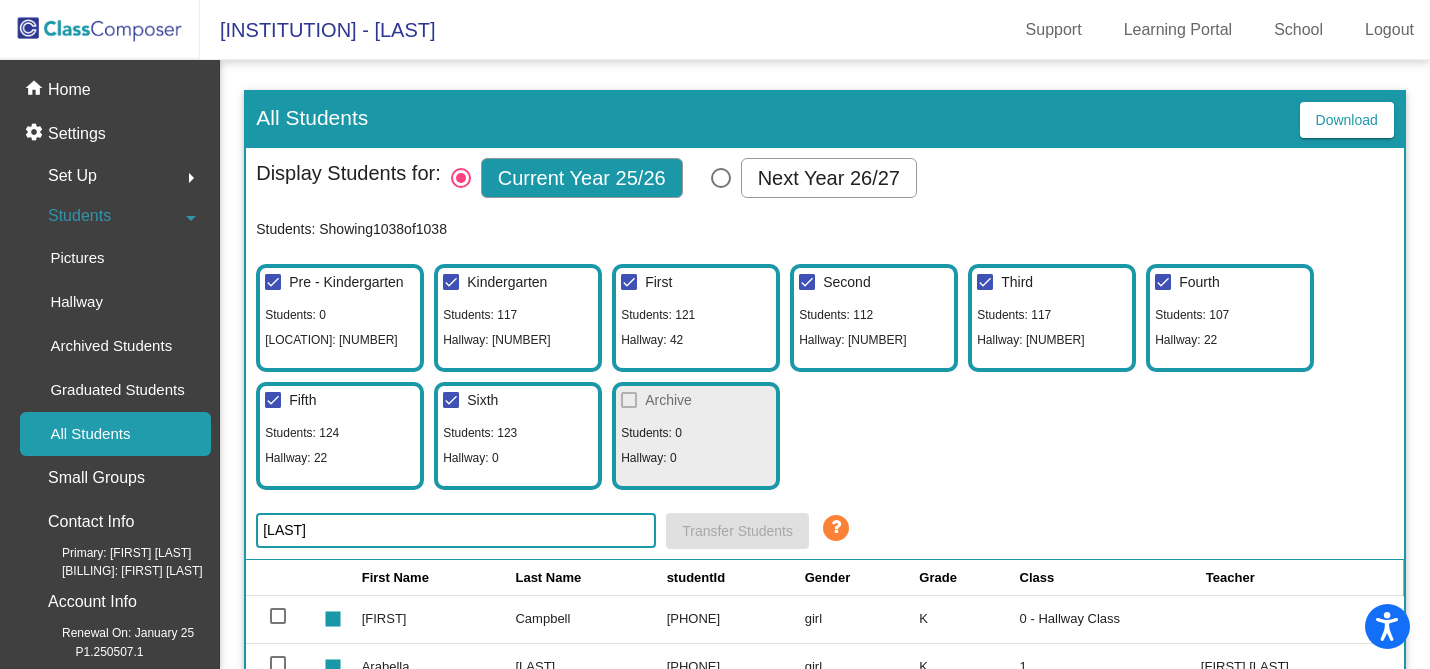 click on "[LAST]" 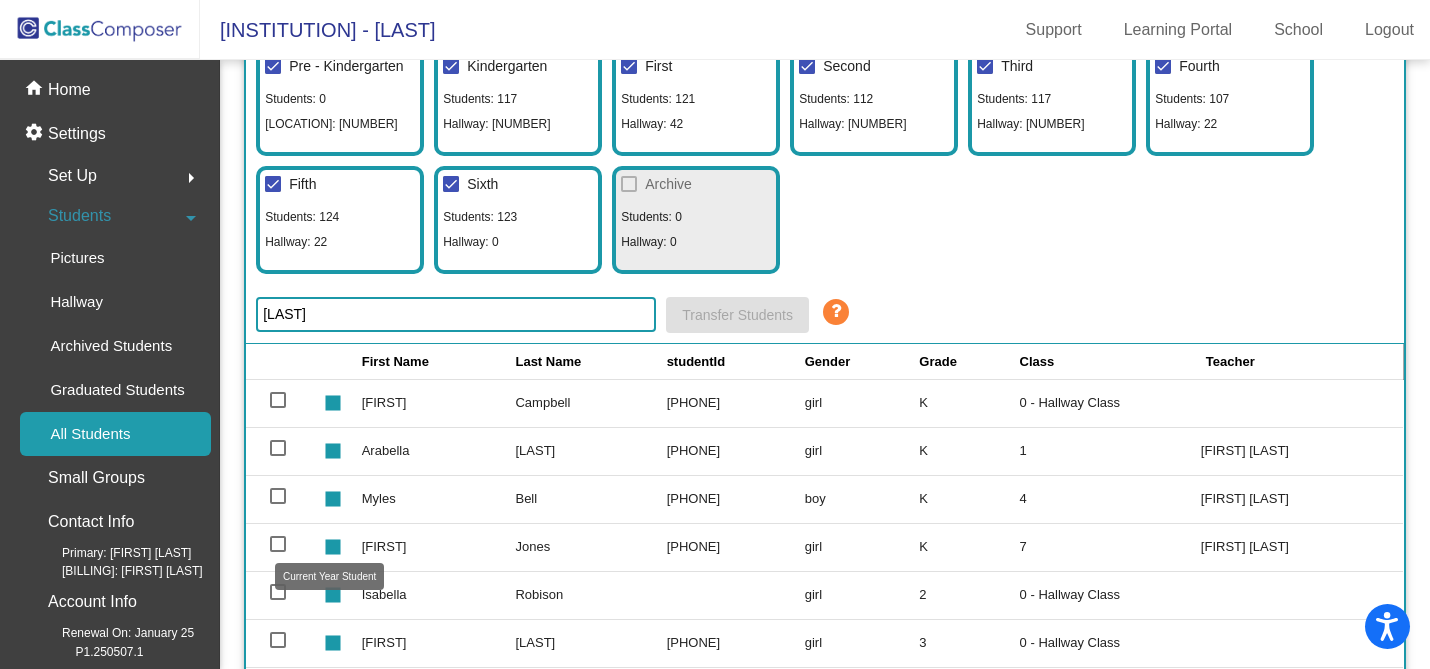 scroll, scrollTop: 218, scrollLeft: 0, axis: vertical 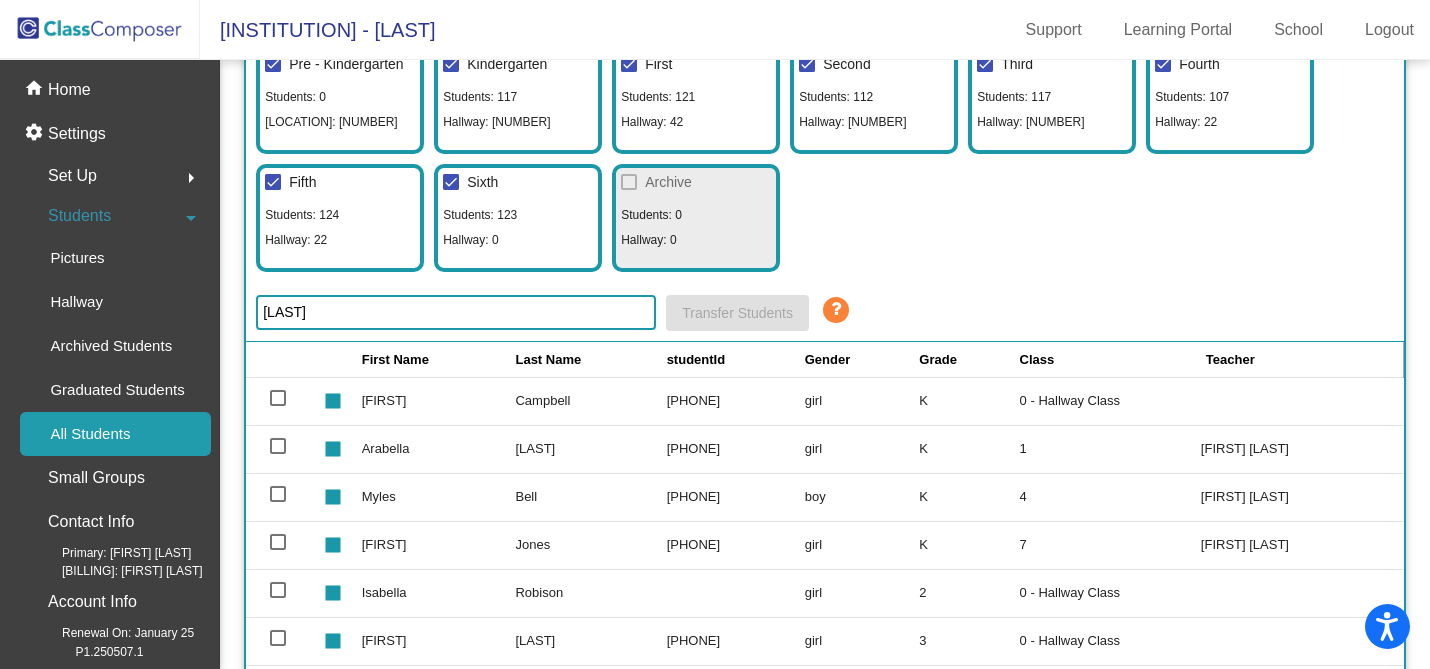 click on "[LAST]" 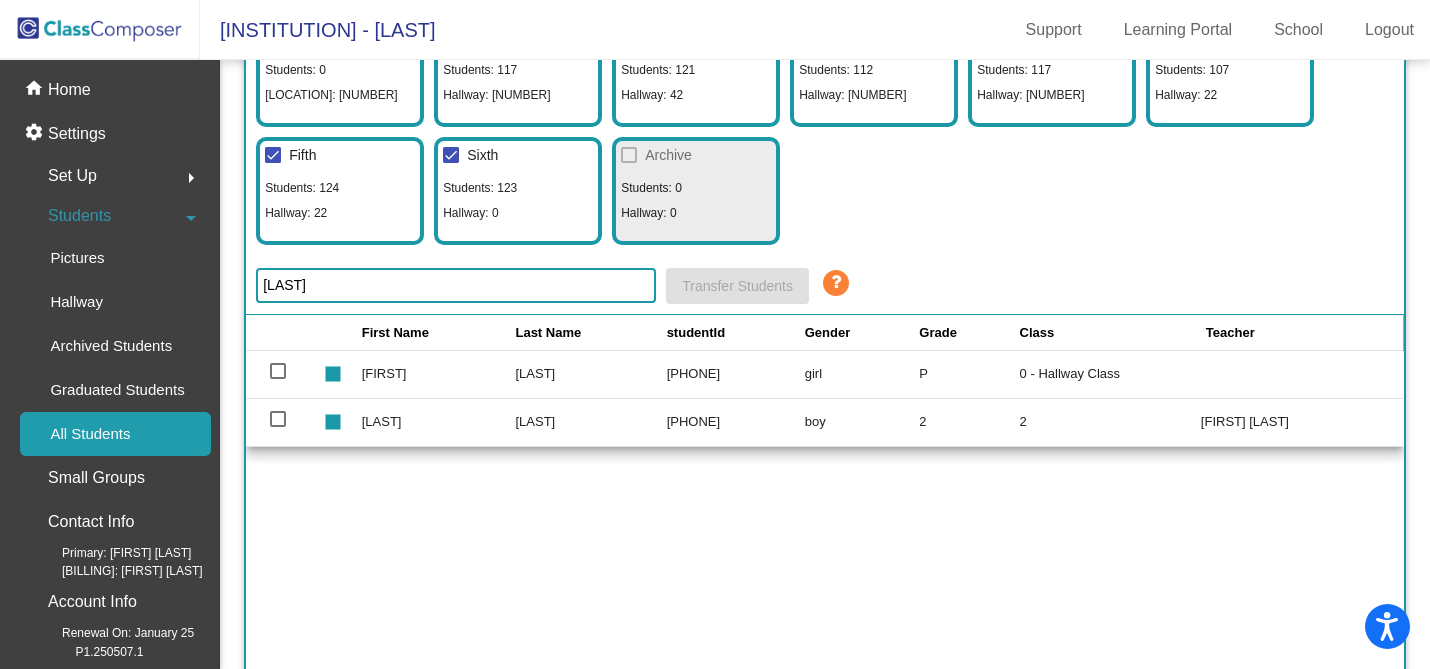 scroll, scrollTop: 249, scrollLeft: 0, axis: vertical 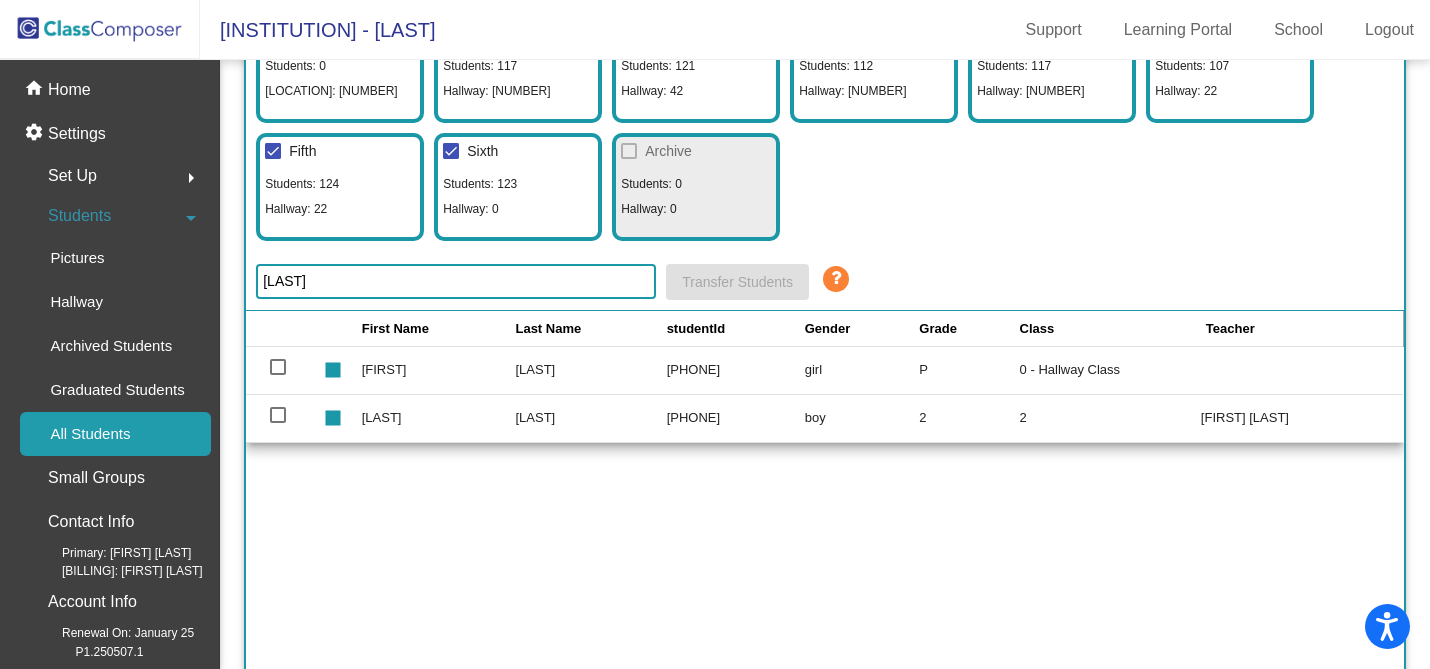 click on "[LAST]" 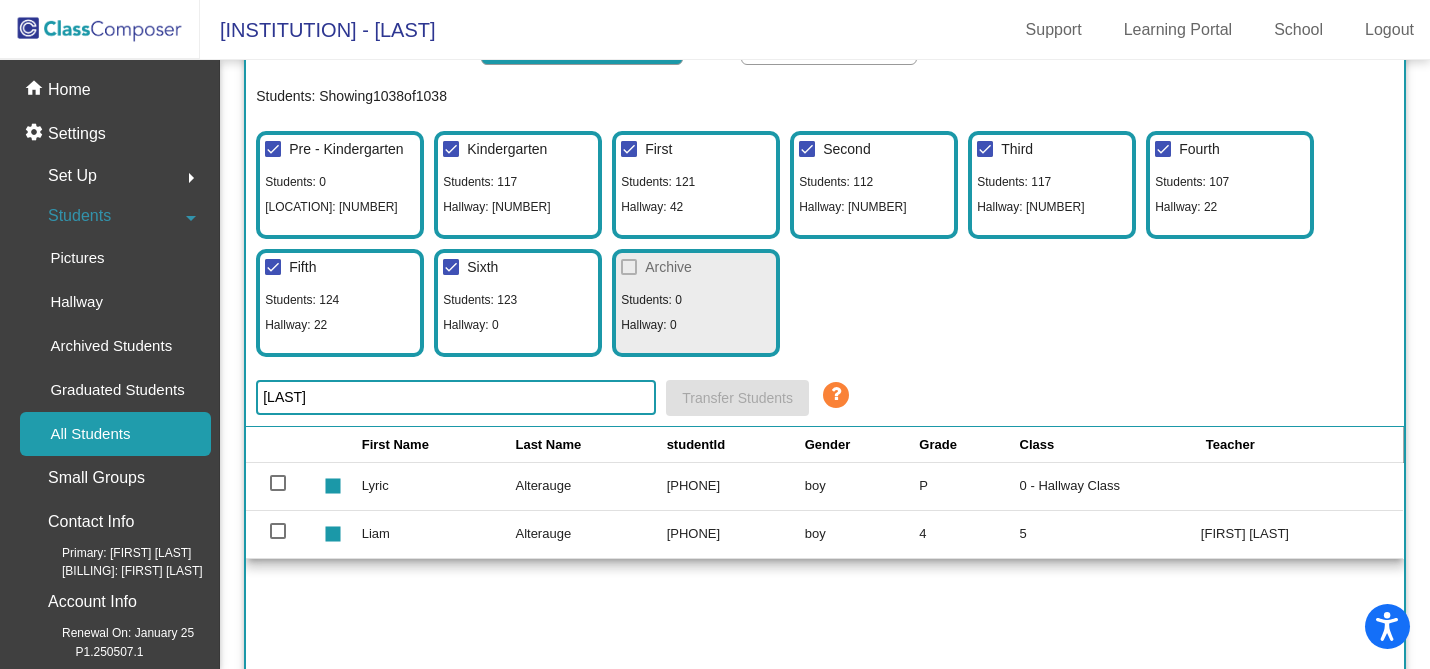 scroll, scrollTop: 0, scrollLeft: 0, axis: both 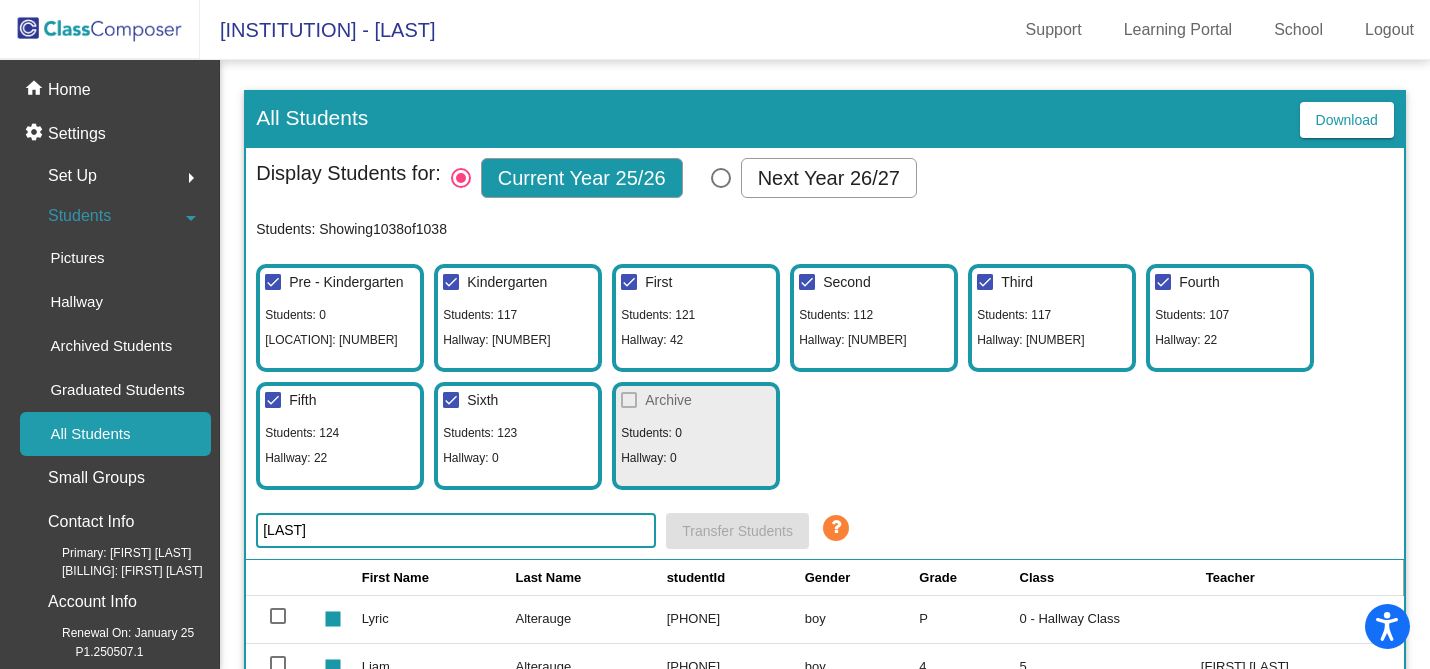 click on "[LAST]" 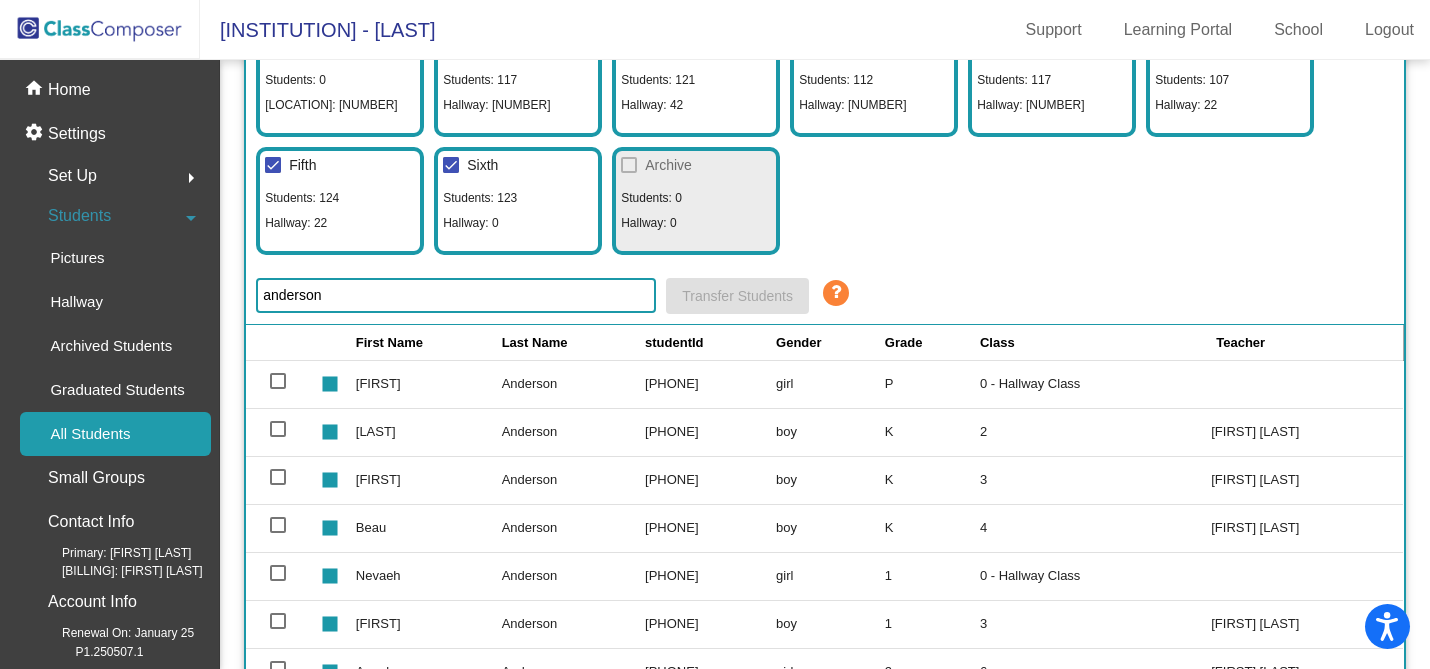scroll, scrollTop: 241, scrollLeft: 0, axis: vertical 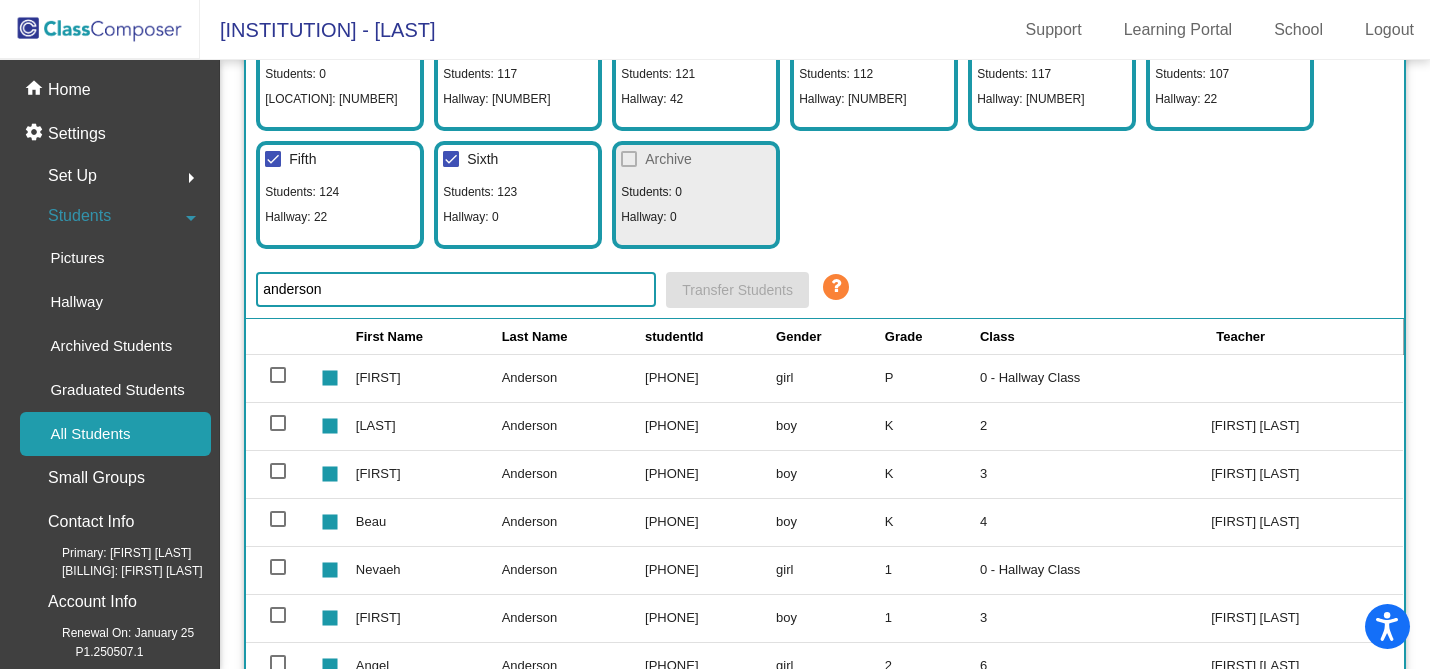 click on "anderson" 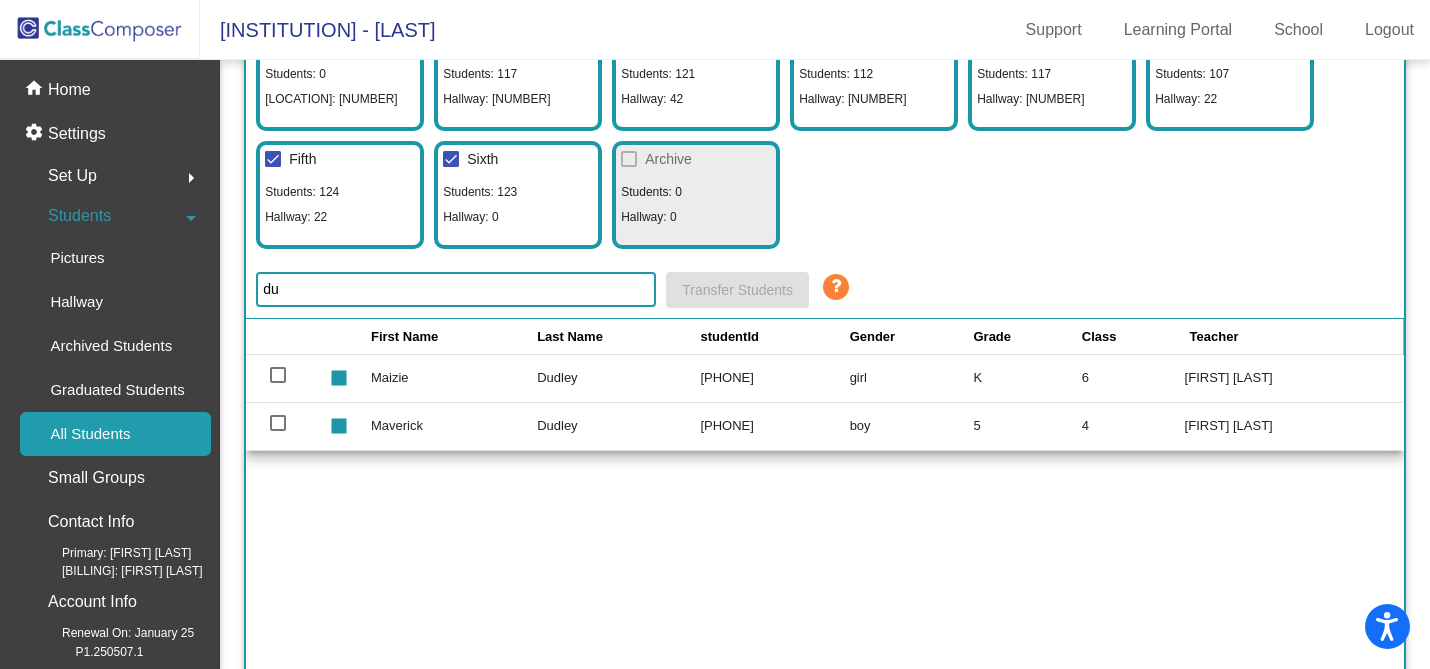 type on "d" 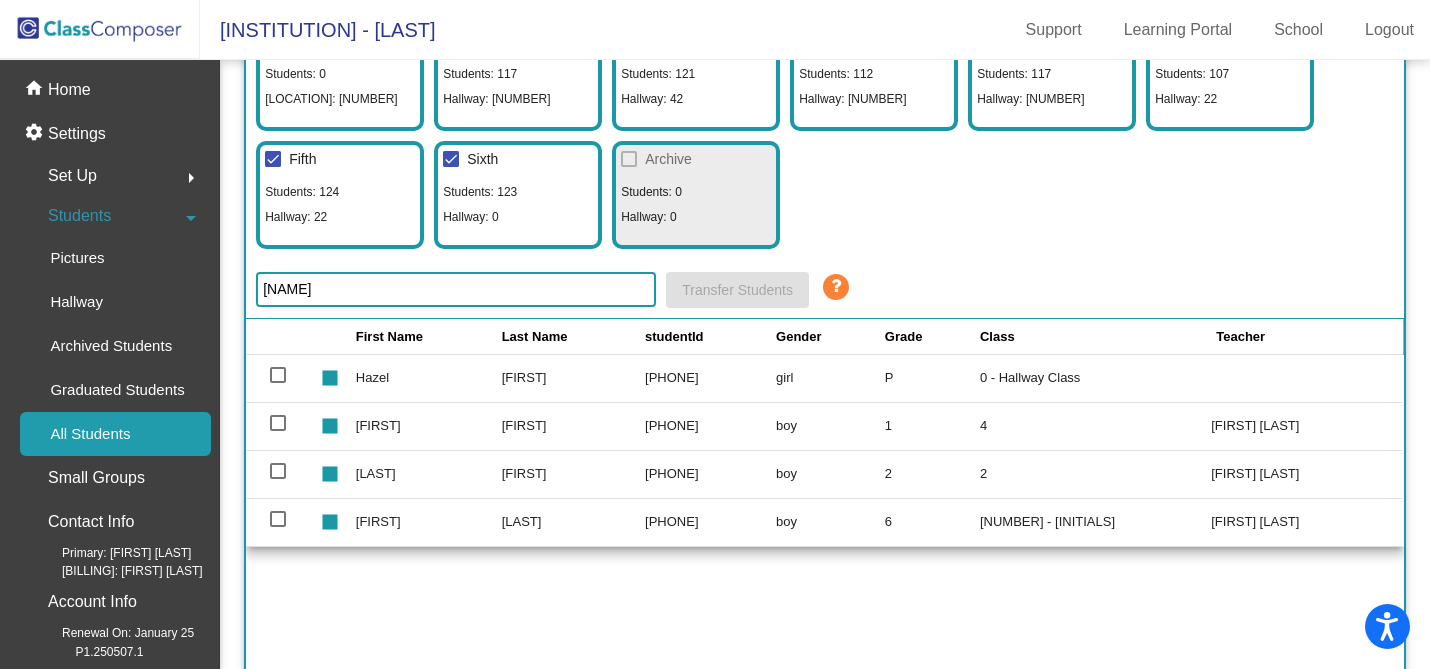type on "[NAME]" 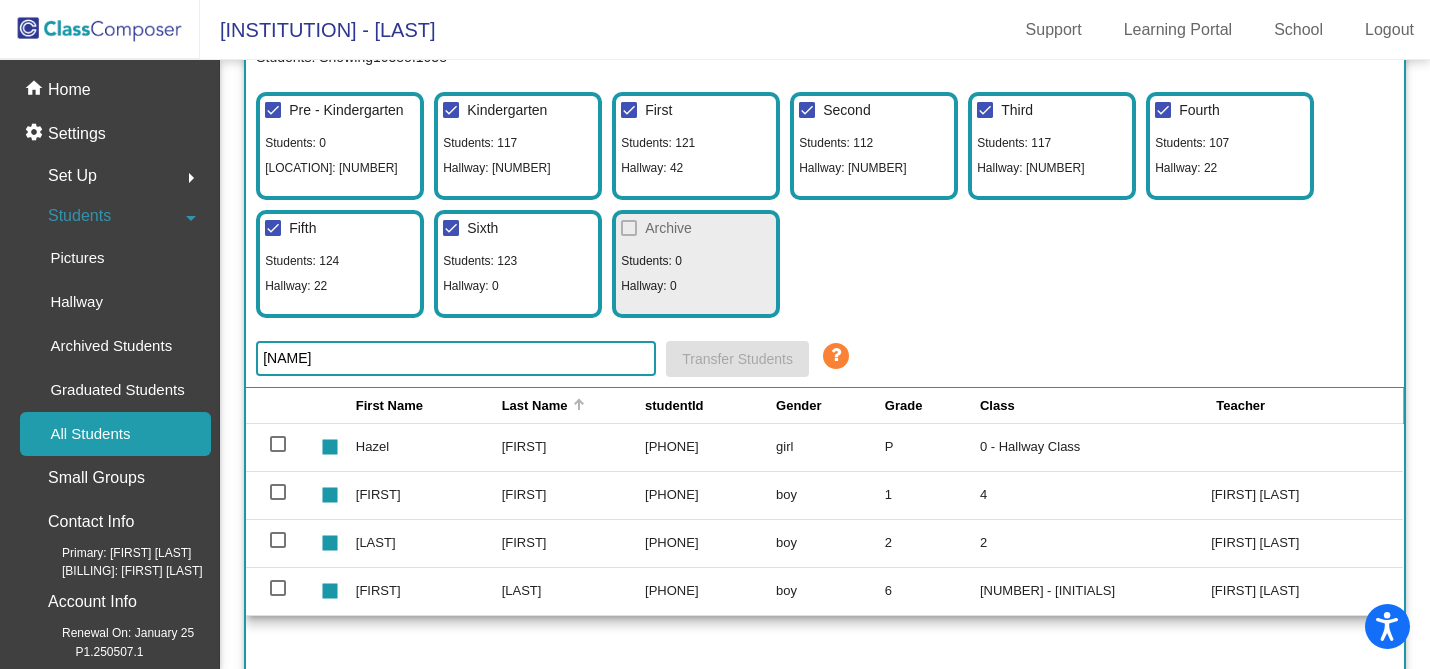 scroll, scrollTop: 0, scrollLeft: 0, axis: both 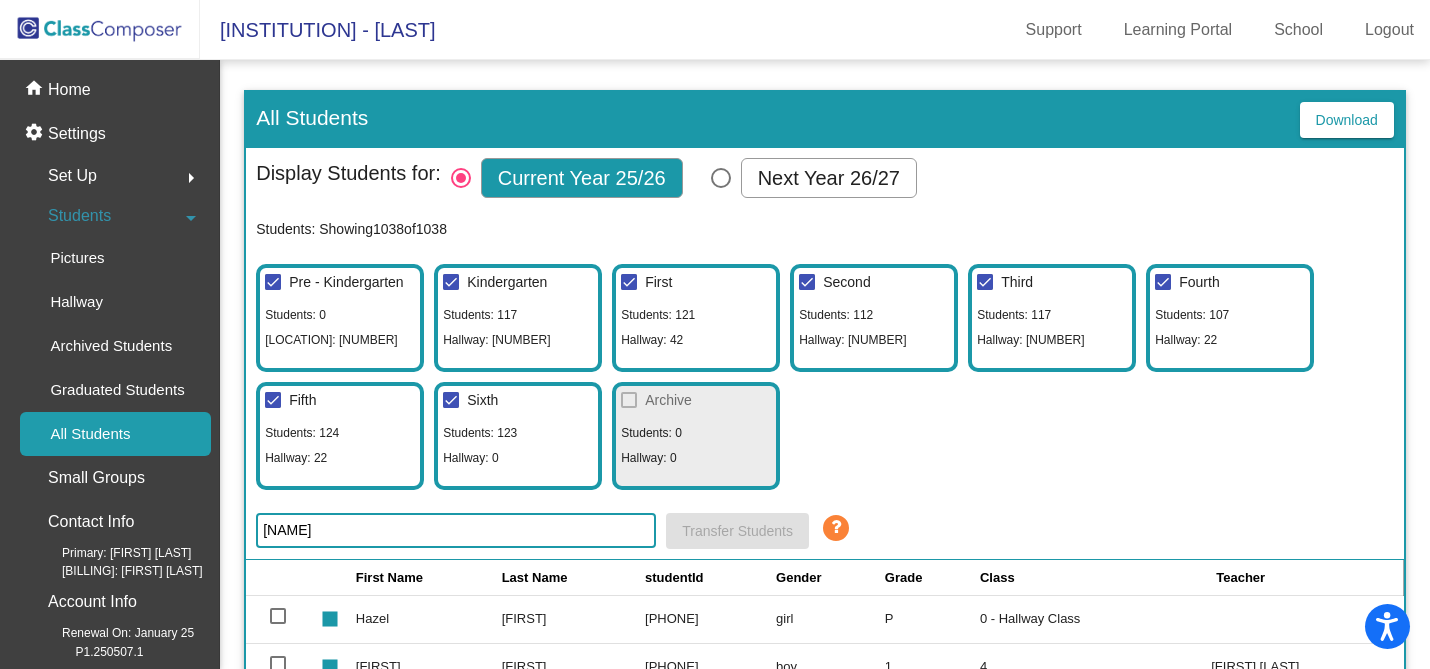 click on "Pre - Kindergarten" at bounding box center [346, 282] 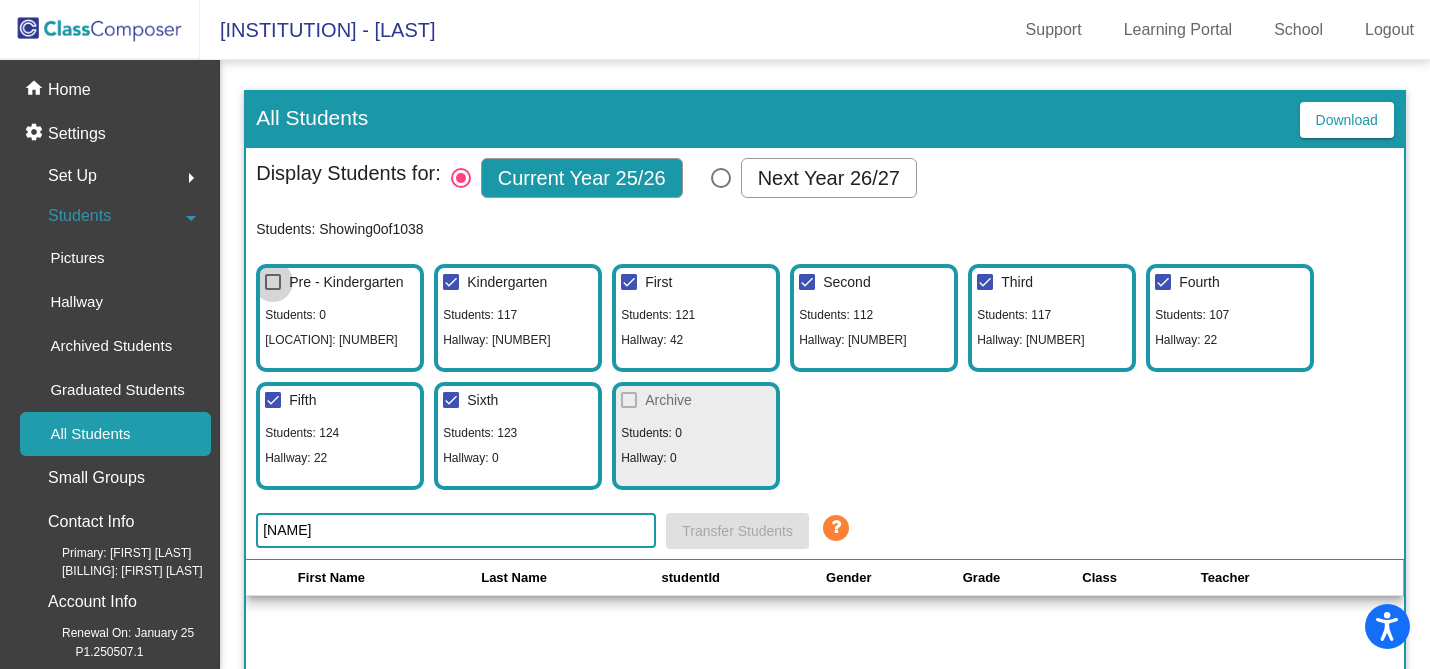 click at bounding box center [273, 282] 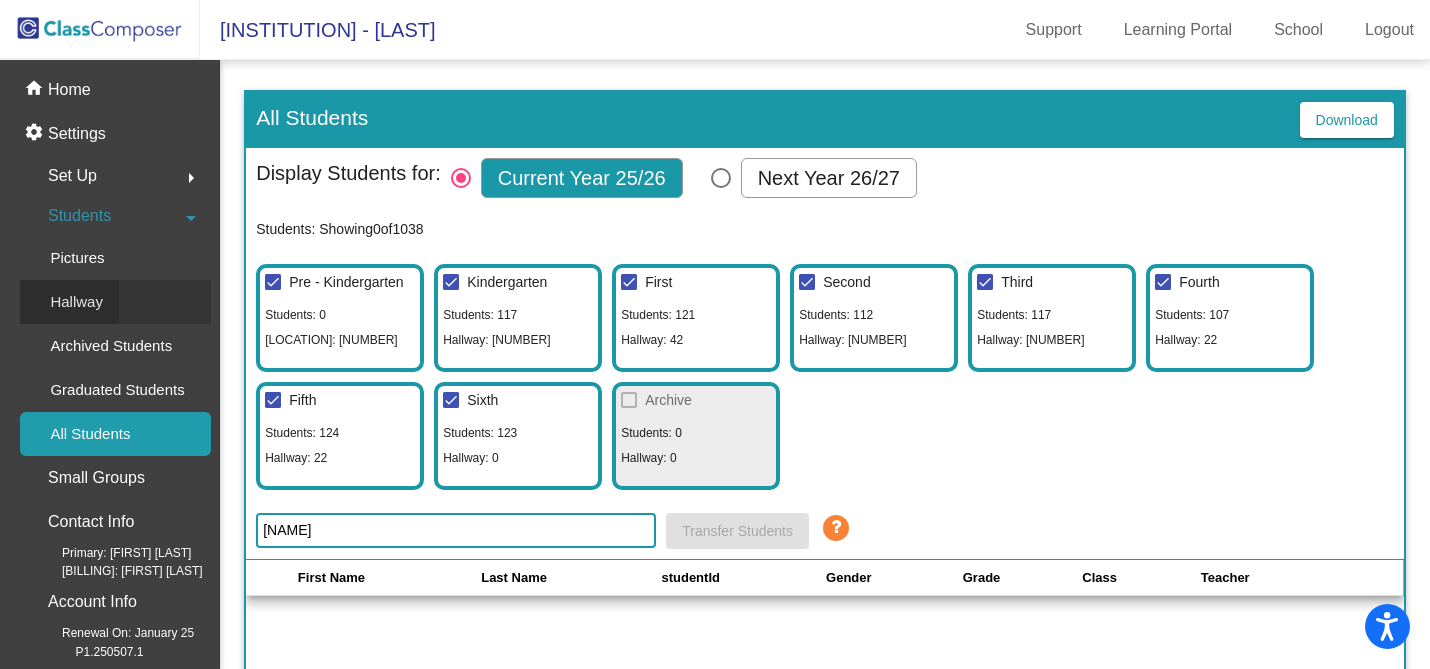 click on "Hallway" 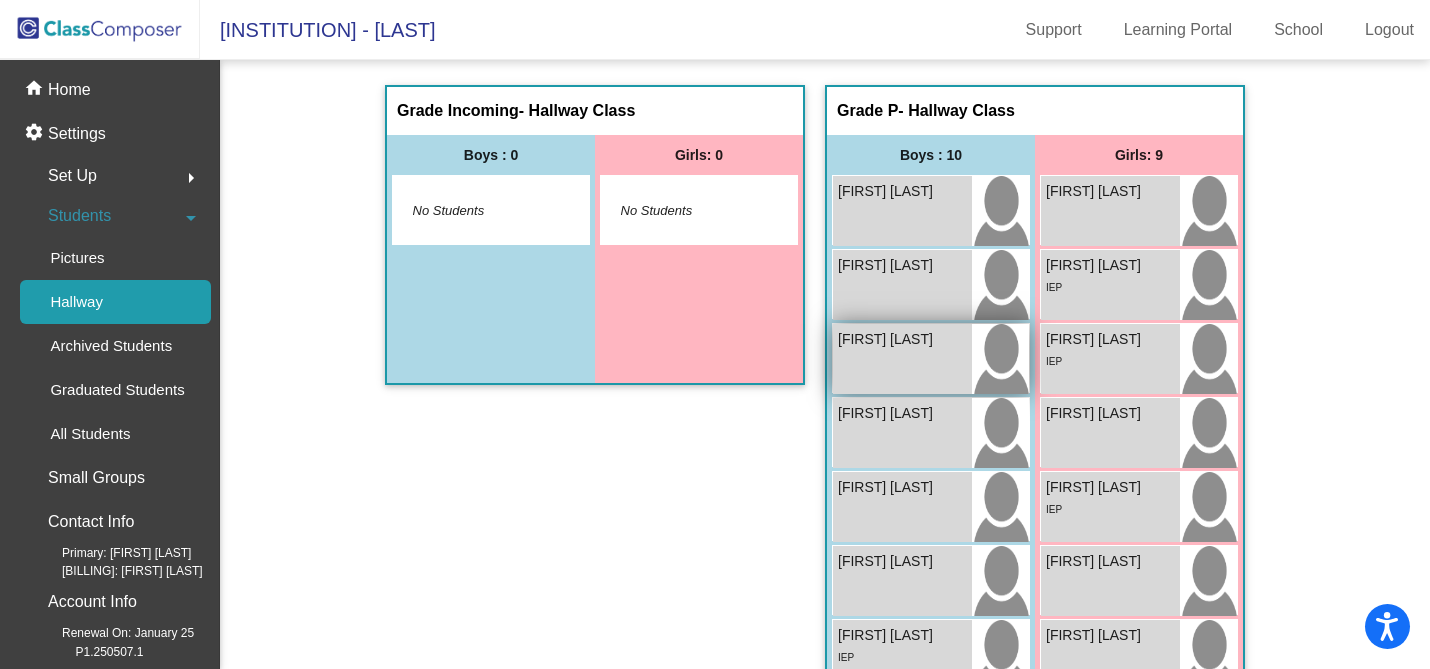 scroll, scrollTop: 1, scrollLeft: 0, axis: vertical 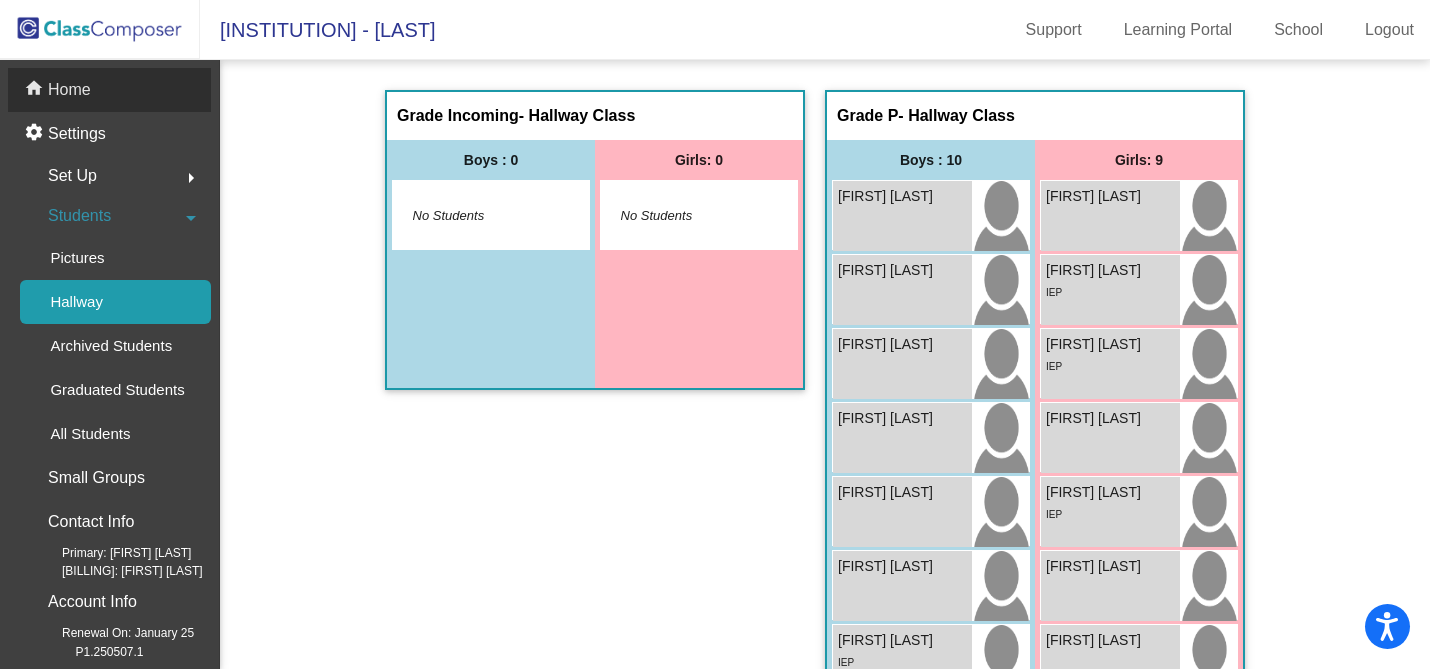 click on "Home" 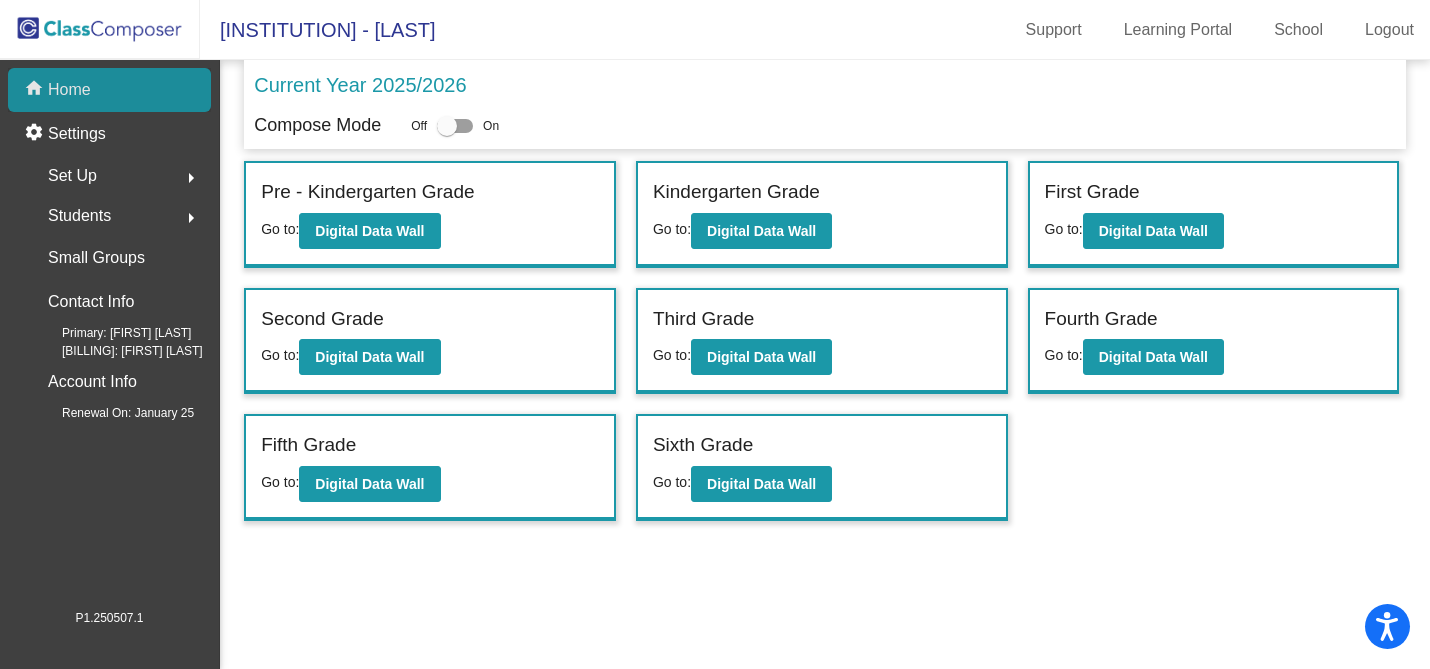 click on "Home" 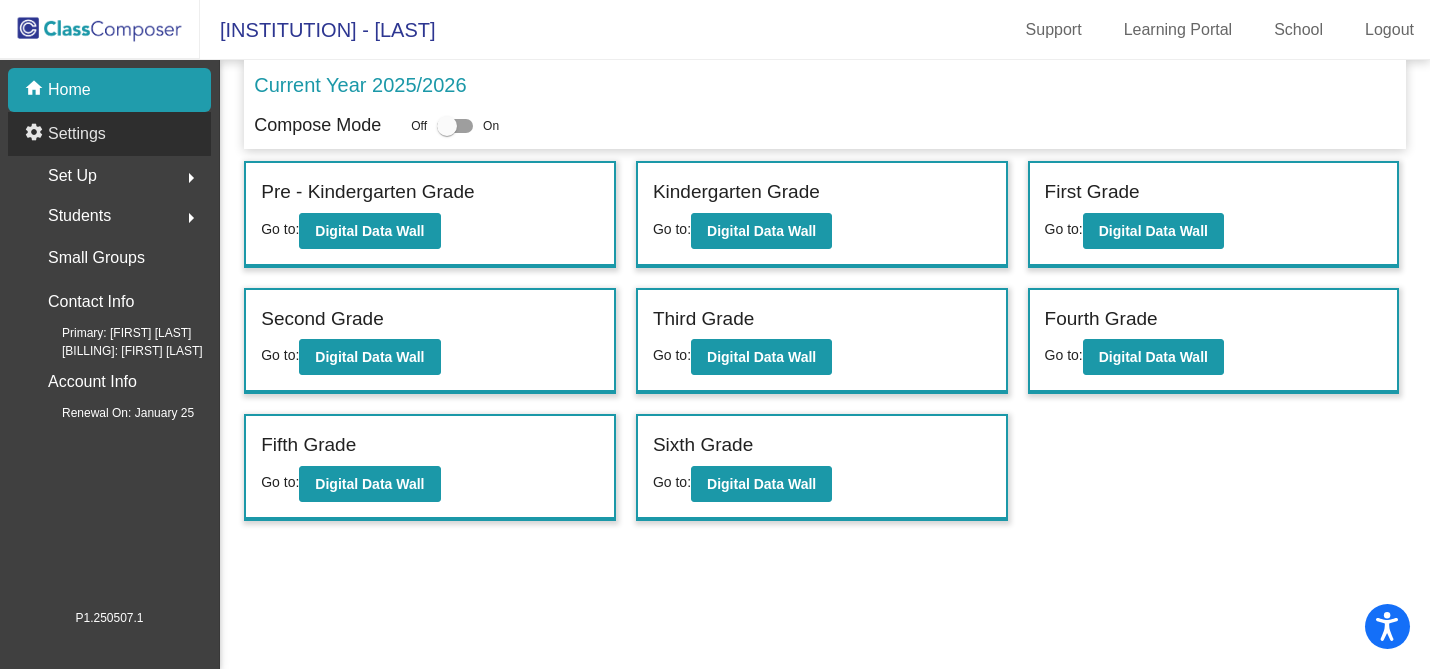 click on "Settings" 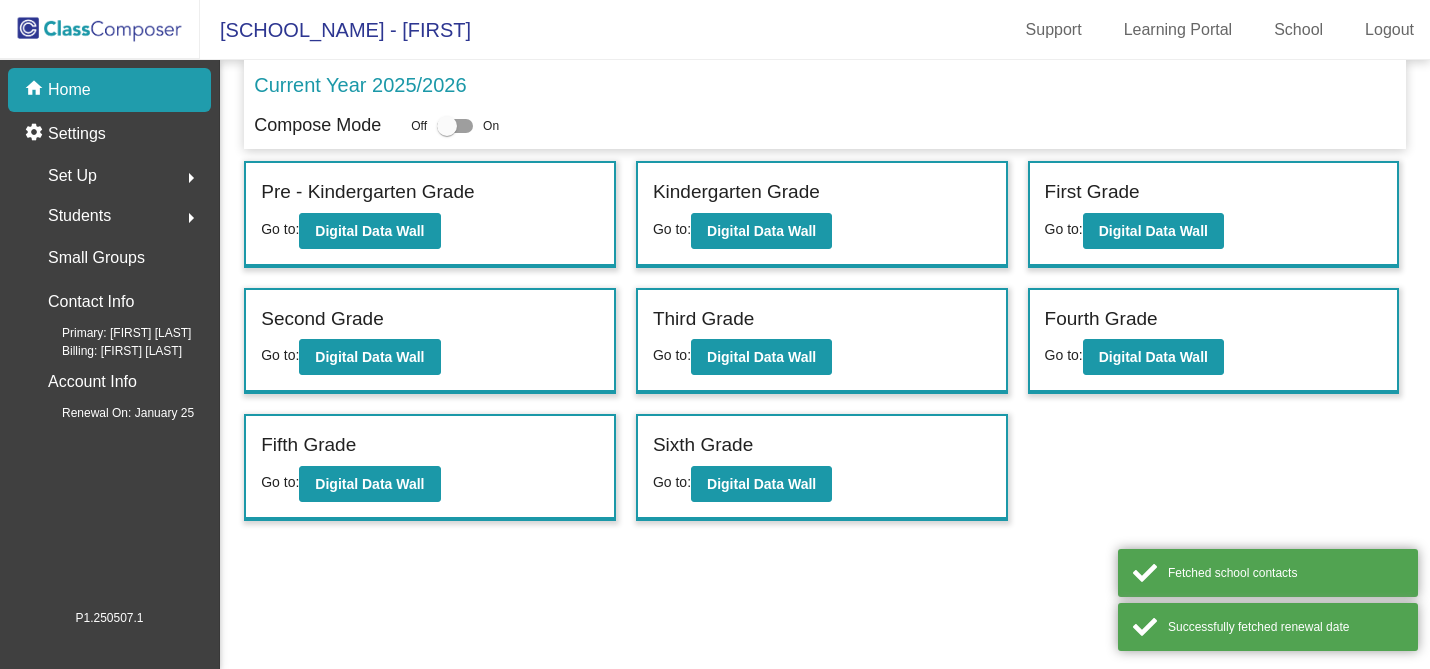 scroll, scrollTop: 0, scrollLeft: 0, axis: both 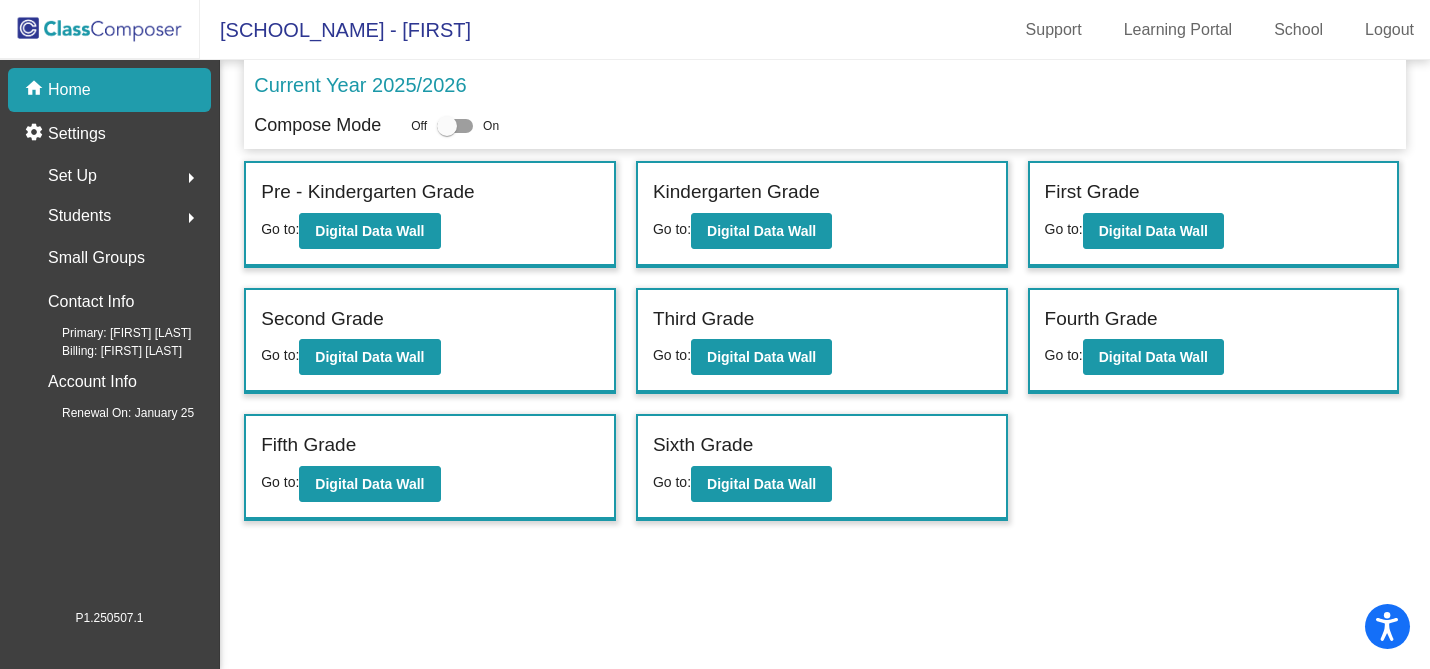 click on "home Home" 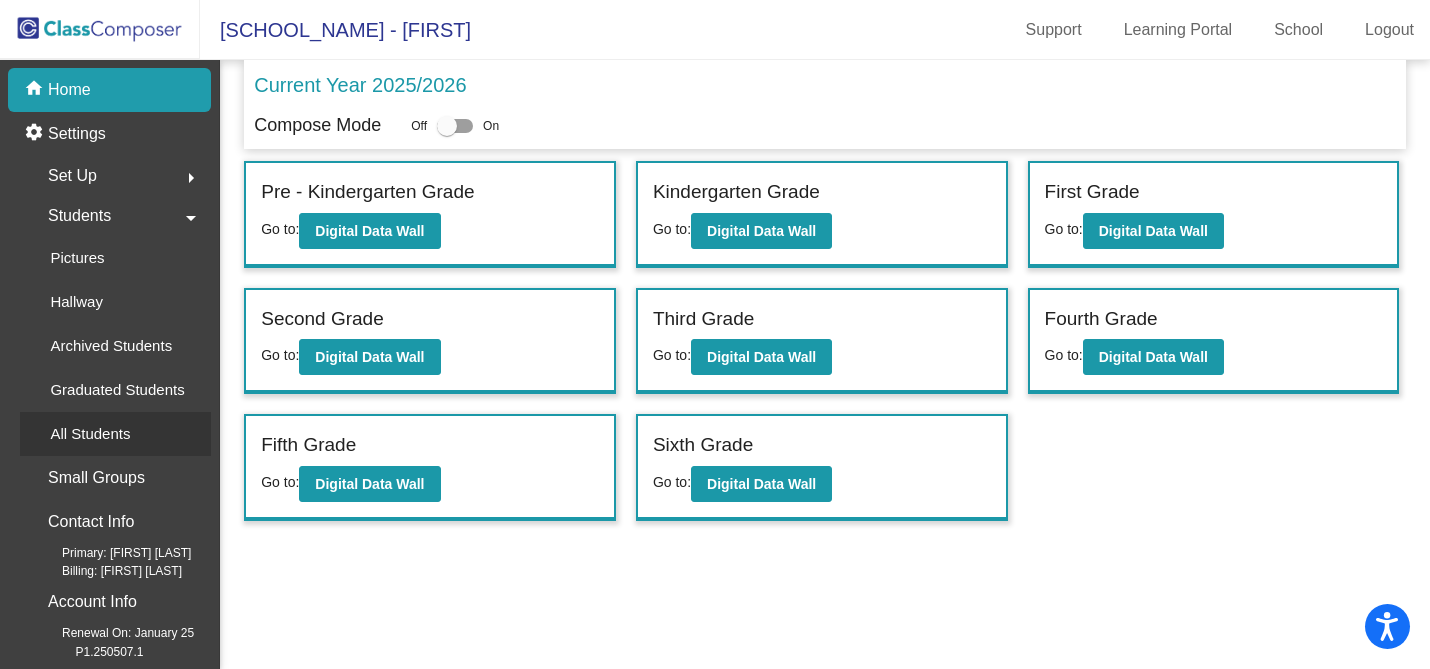 click on "All Students" 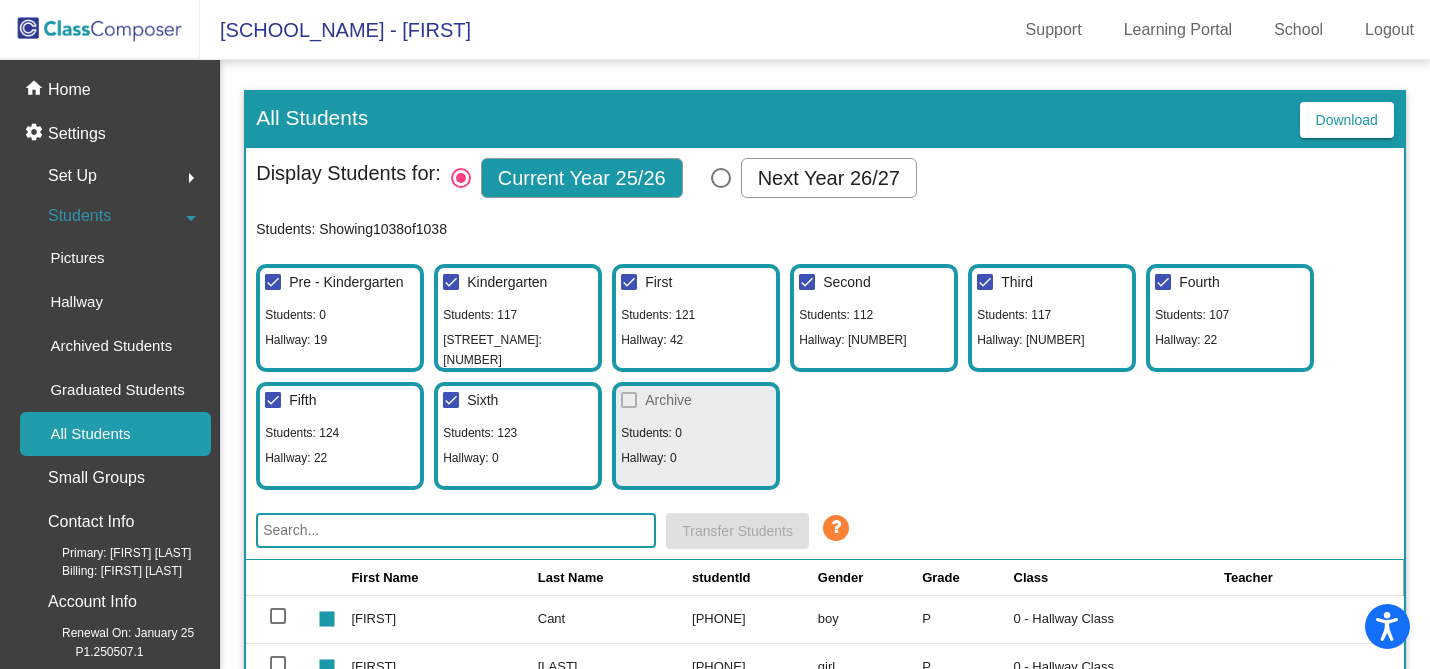 click 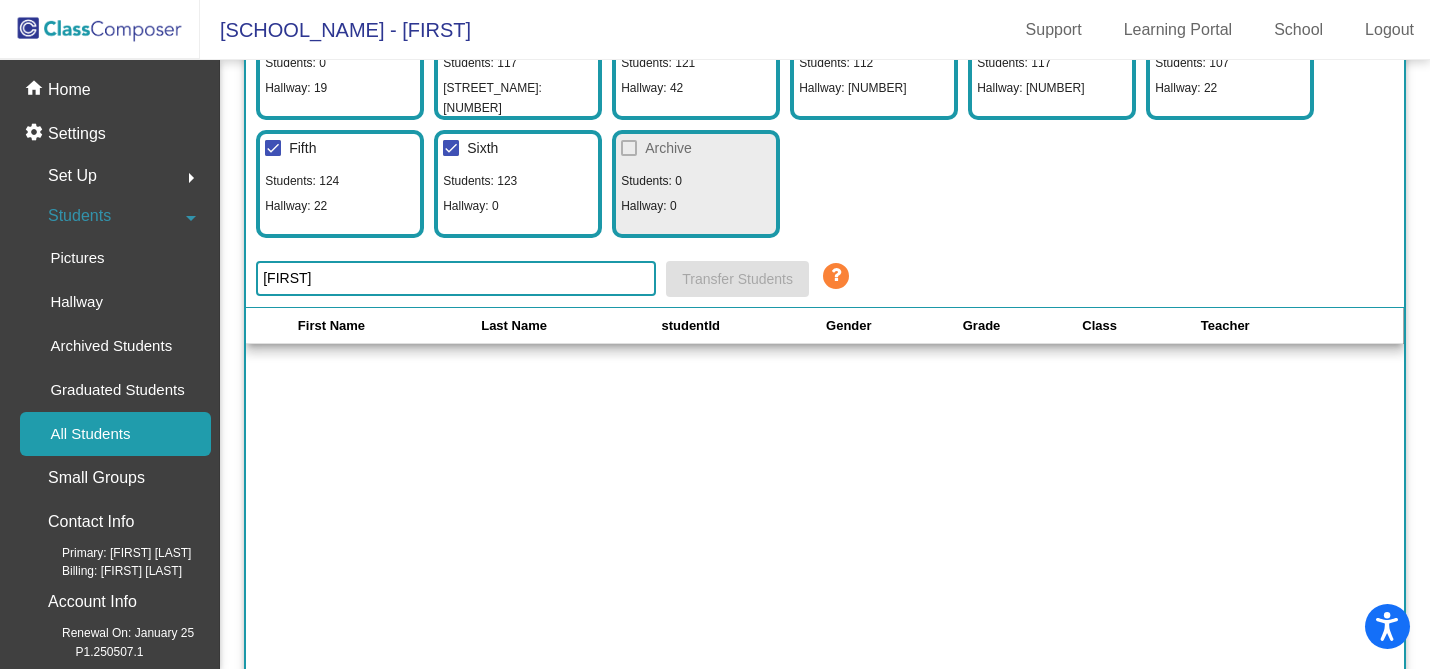 scroll, scrollTop: 0, scrollLeft: 0, axis: both 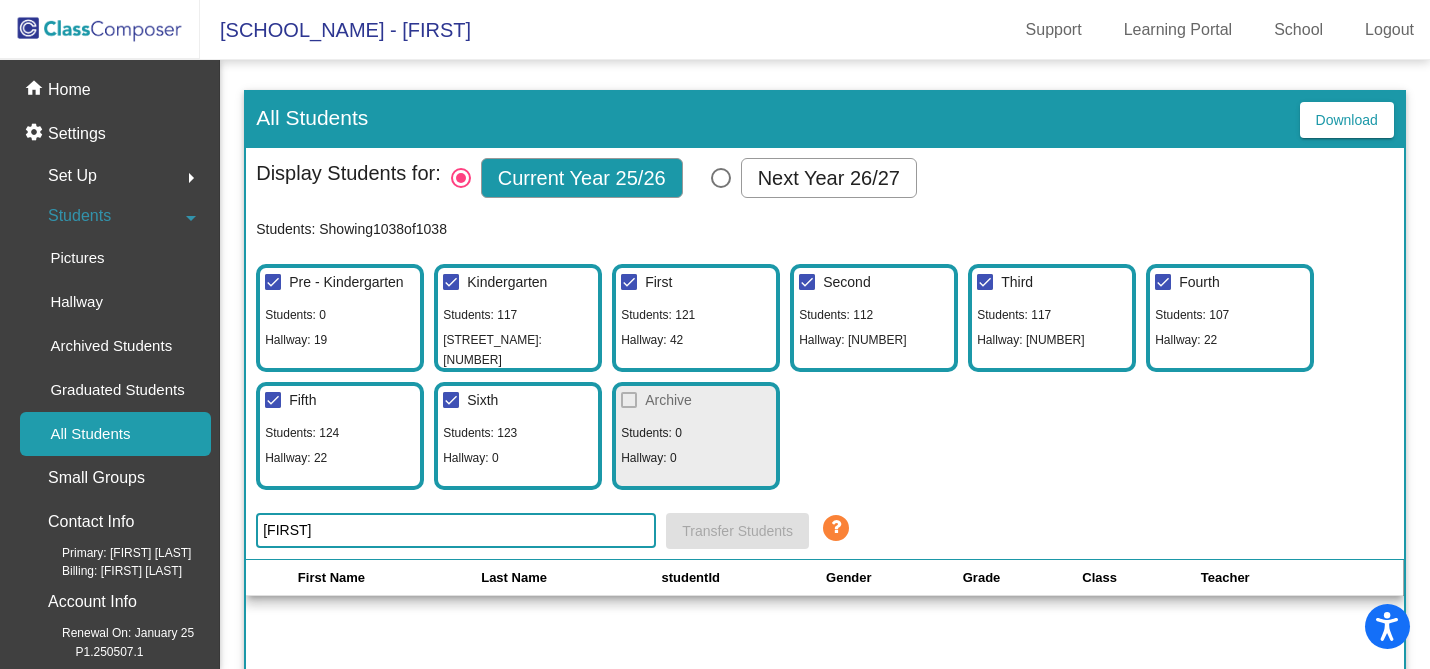click on "pettingill" 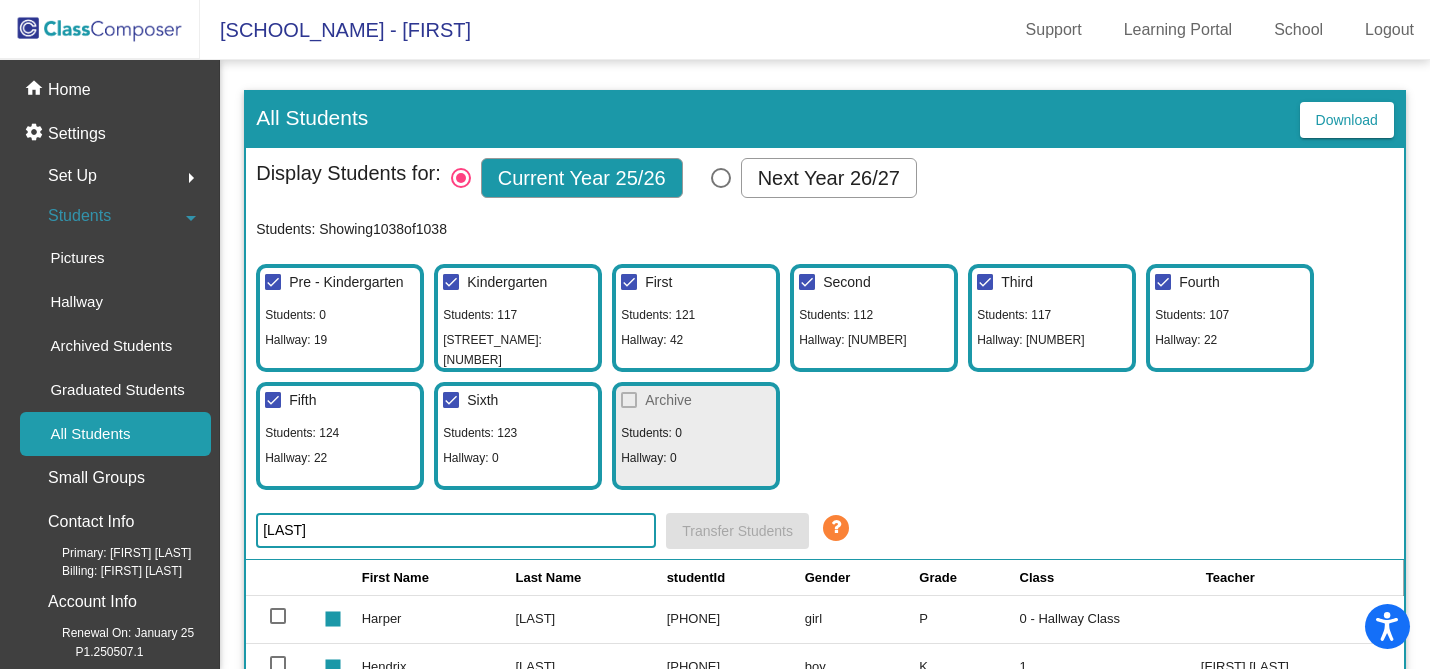 type on "howe" 